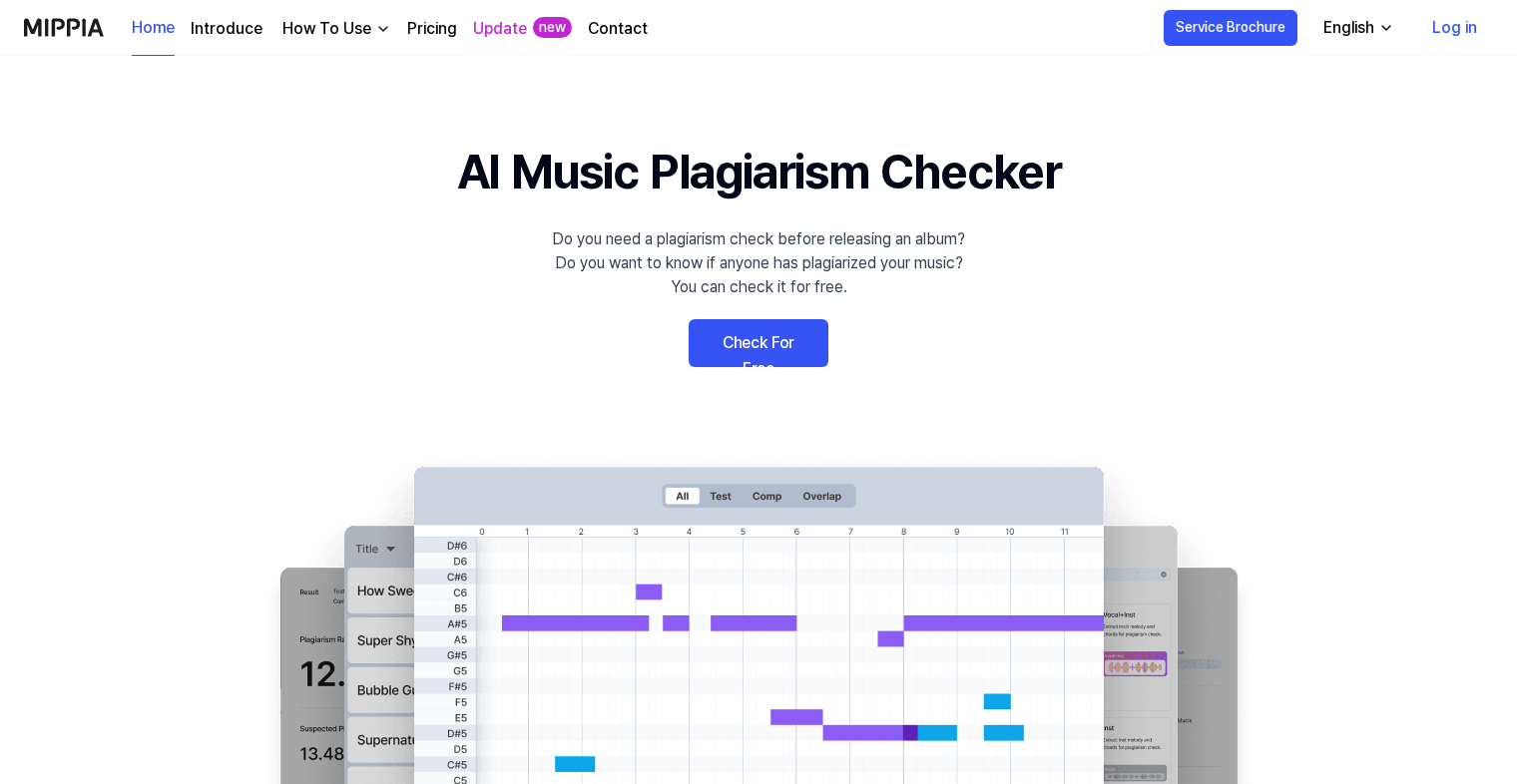 scroll, scrollTop: 0, scrollLeft: 0, axis: both 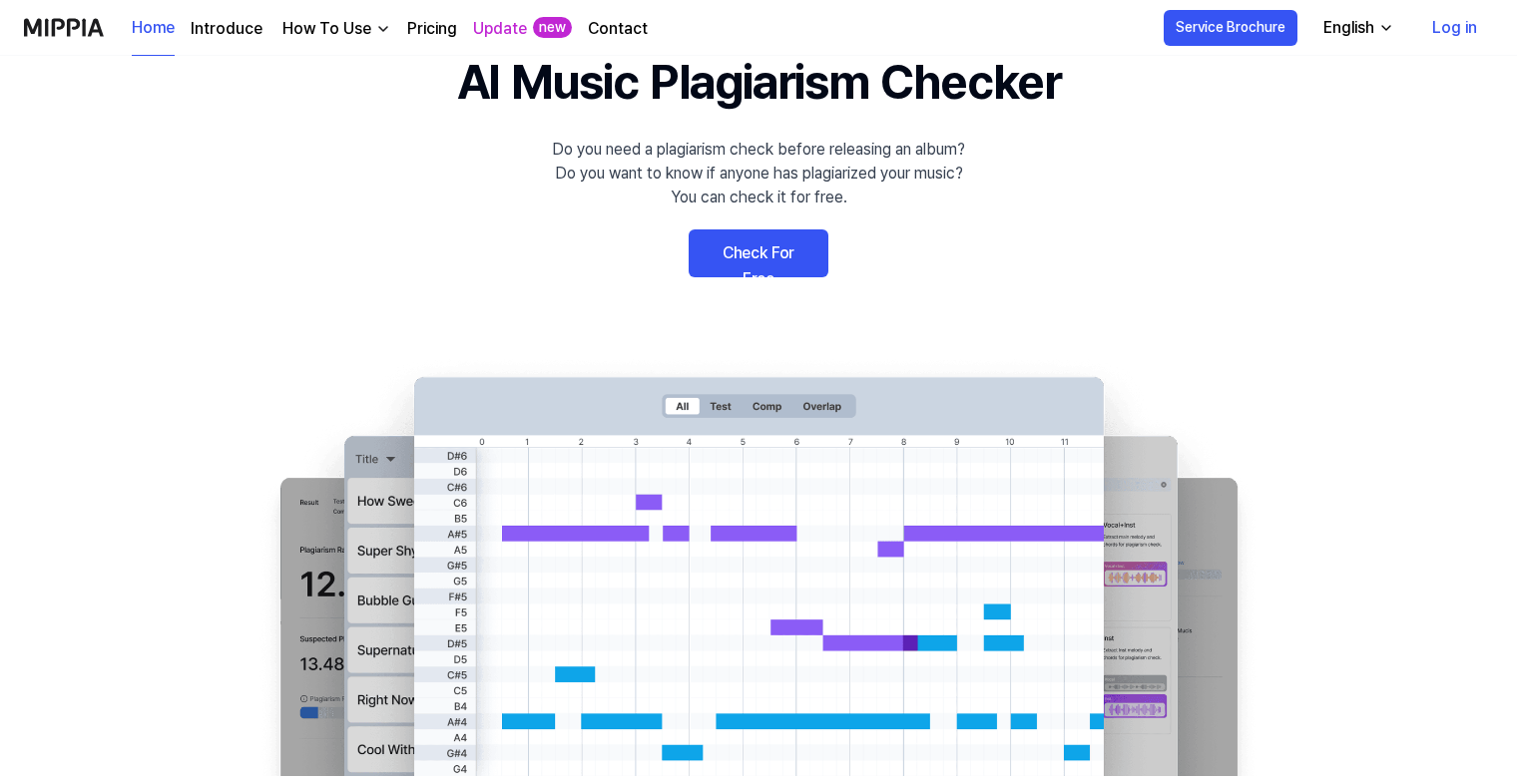 click on "Check For Free" at bounding box center [758, 253] 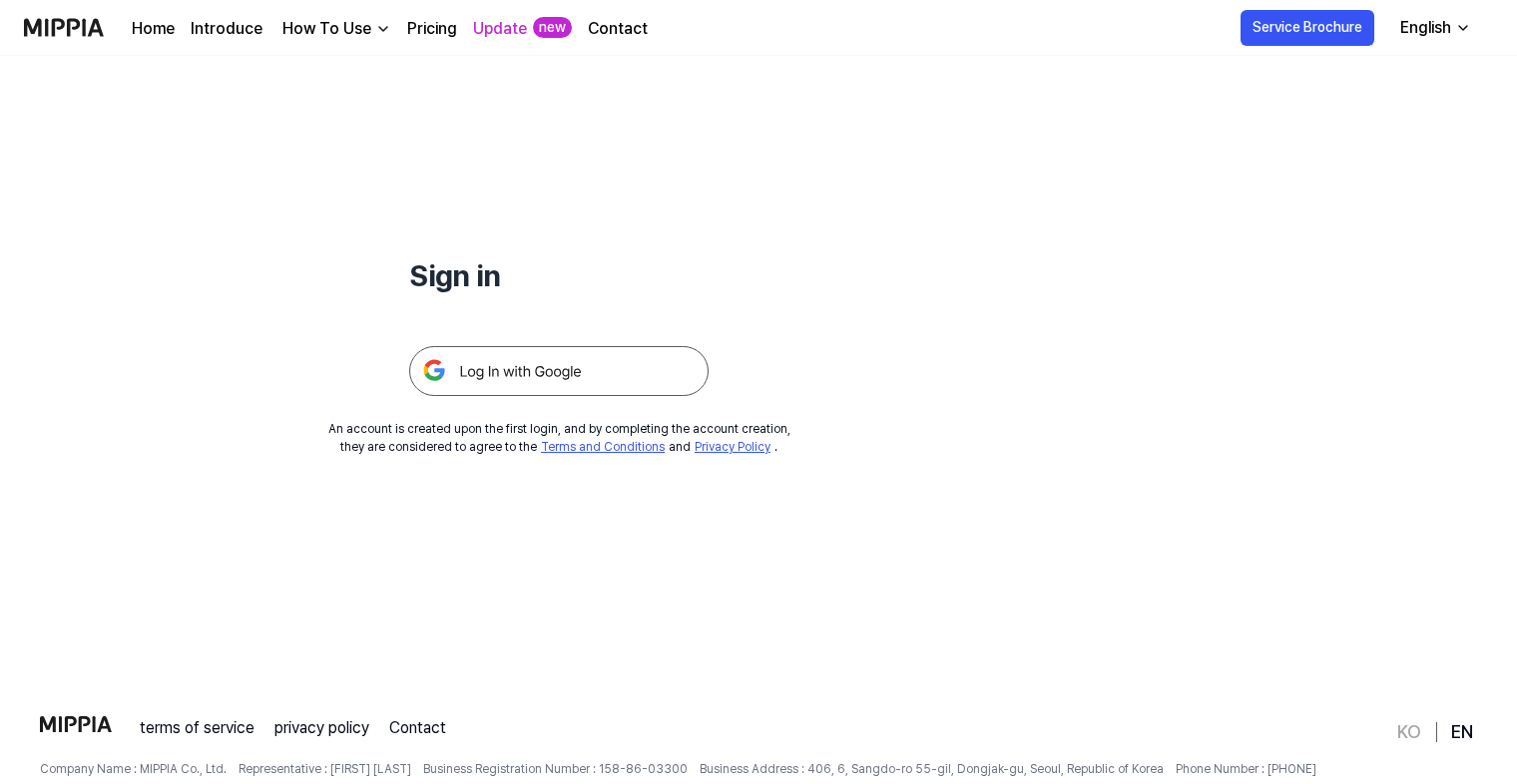 scroll, scrollTop: 0, scrollLeft: 0, axis: both 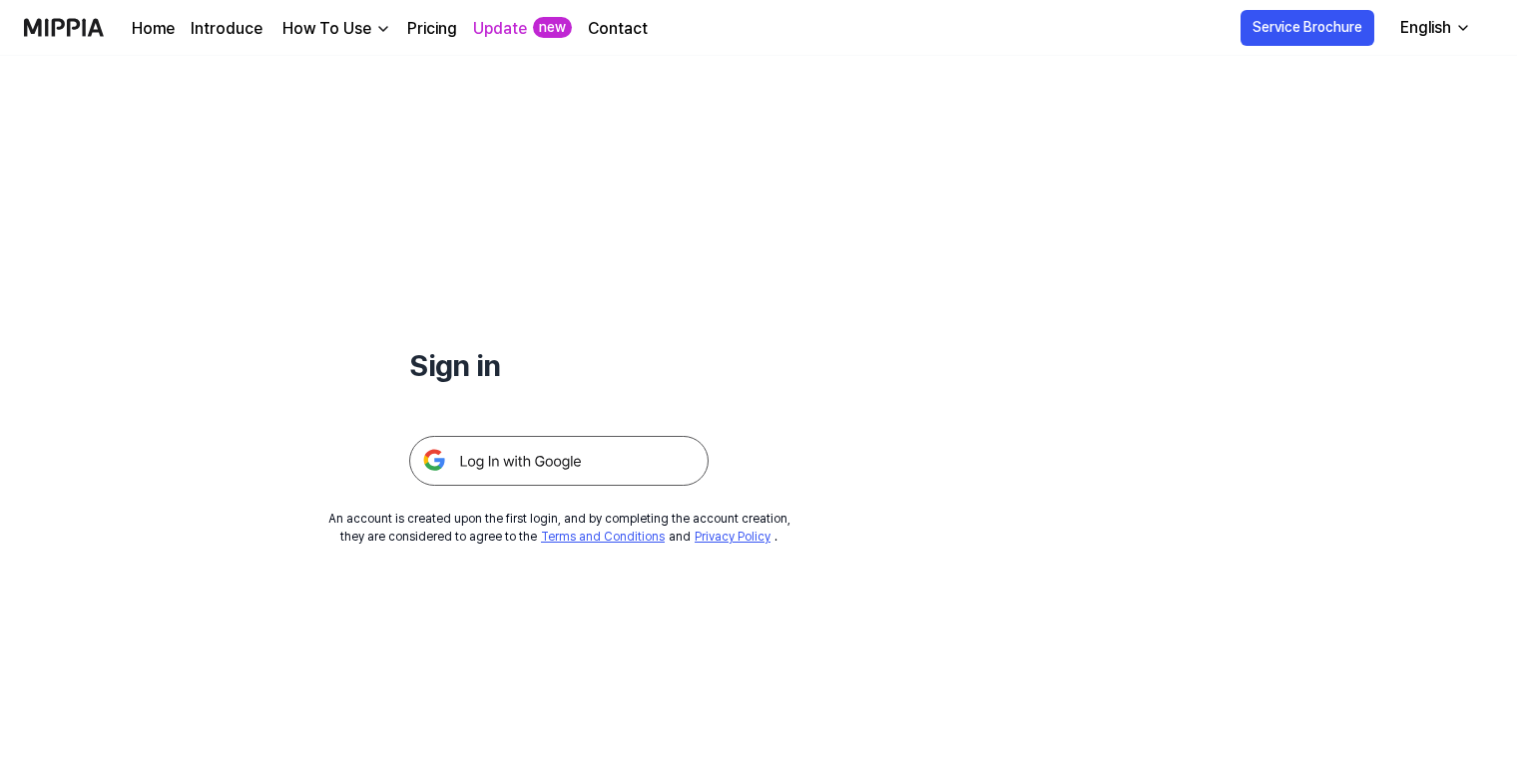click at bounding box center (559, 461) 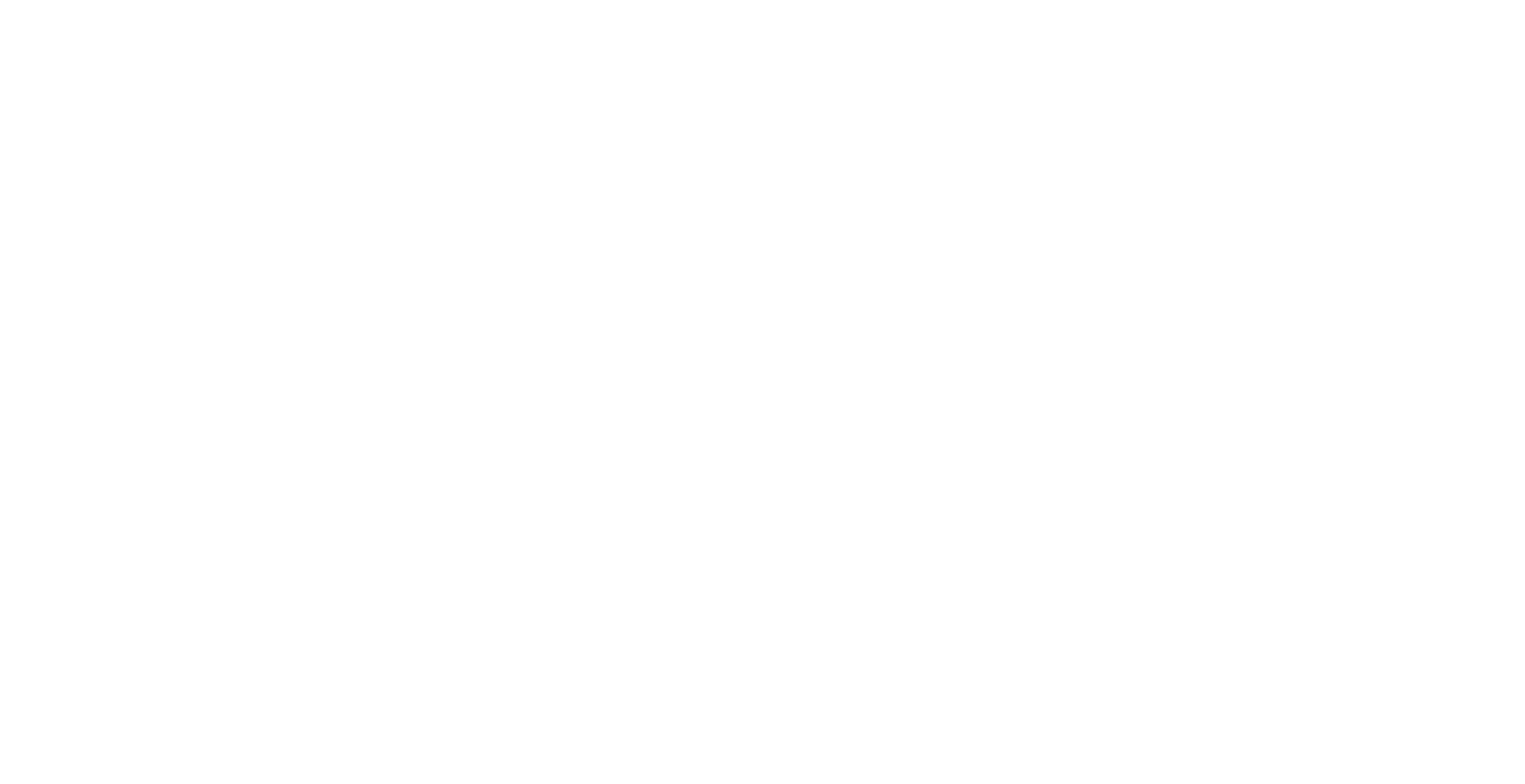 scroll, scrollTop: 0, scrollLeft: 0, axis: both 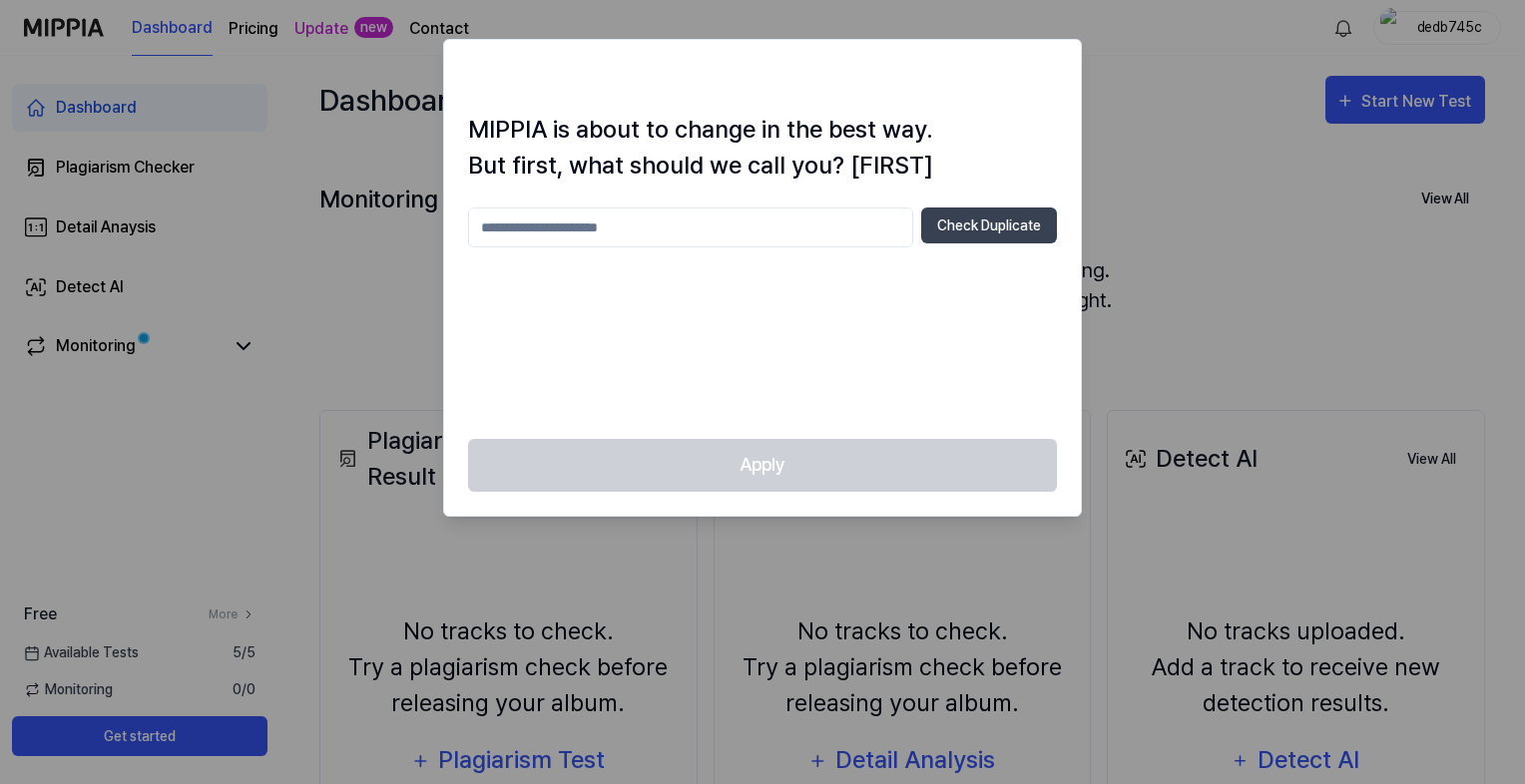 click at bounding box center (691, 227) 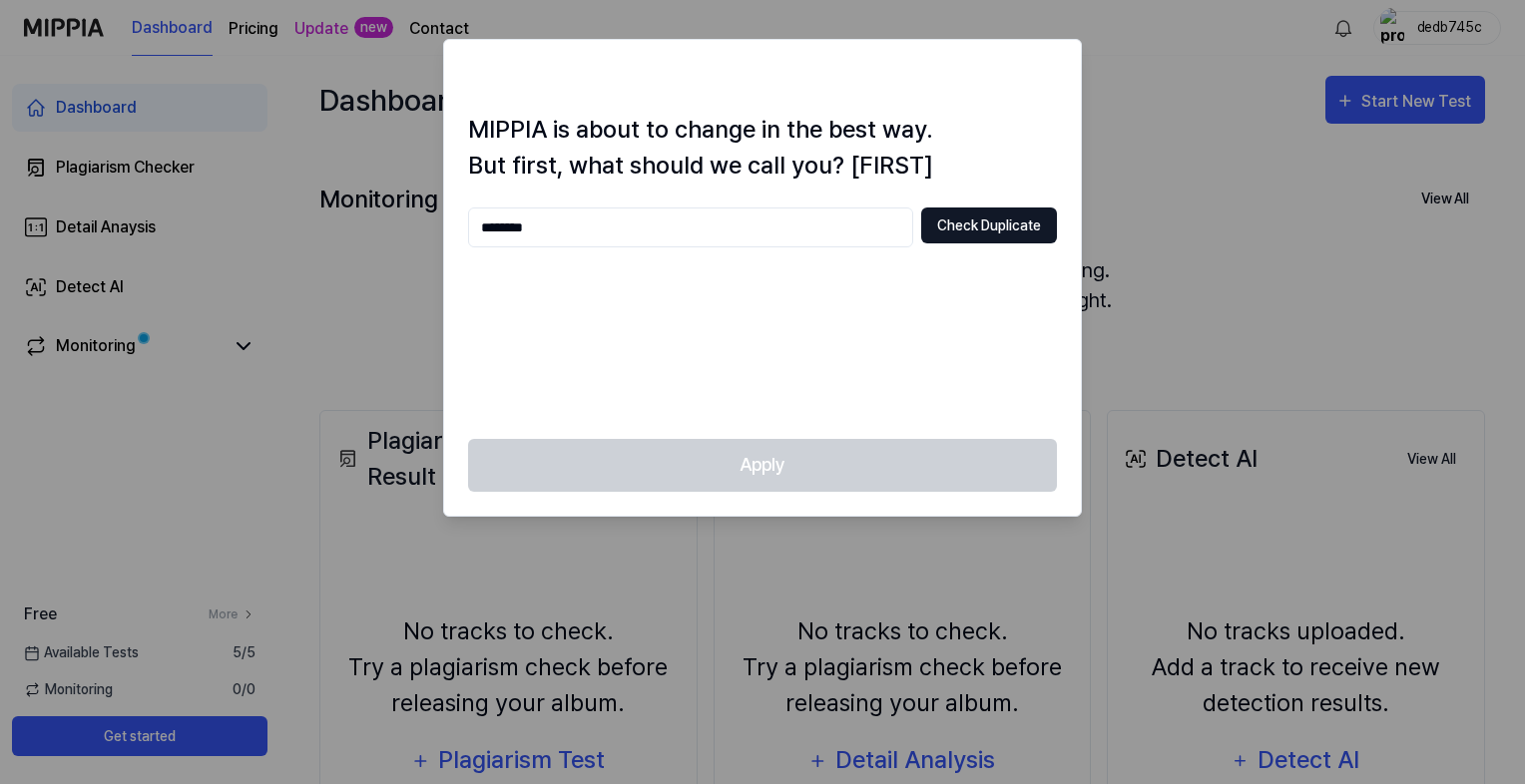 type on "********" 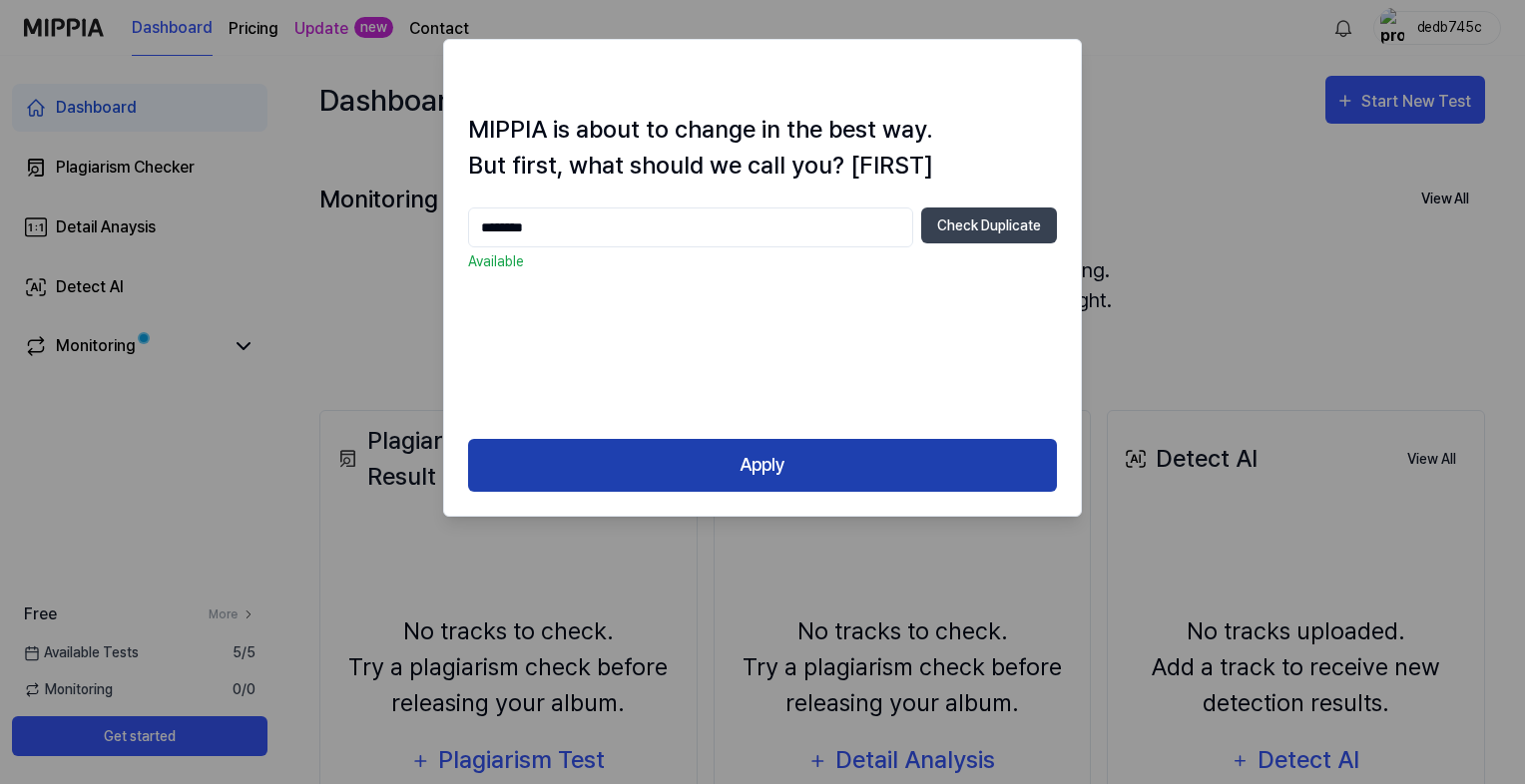 click on "Apply" at bounding box center [762, 465] 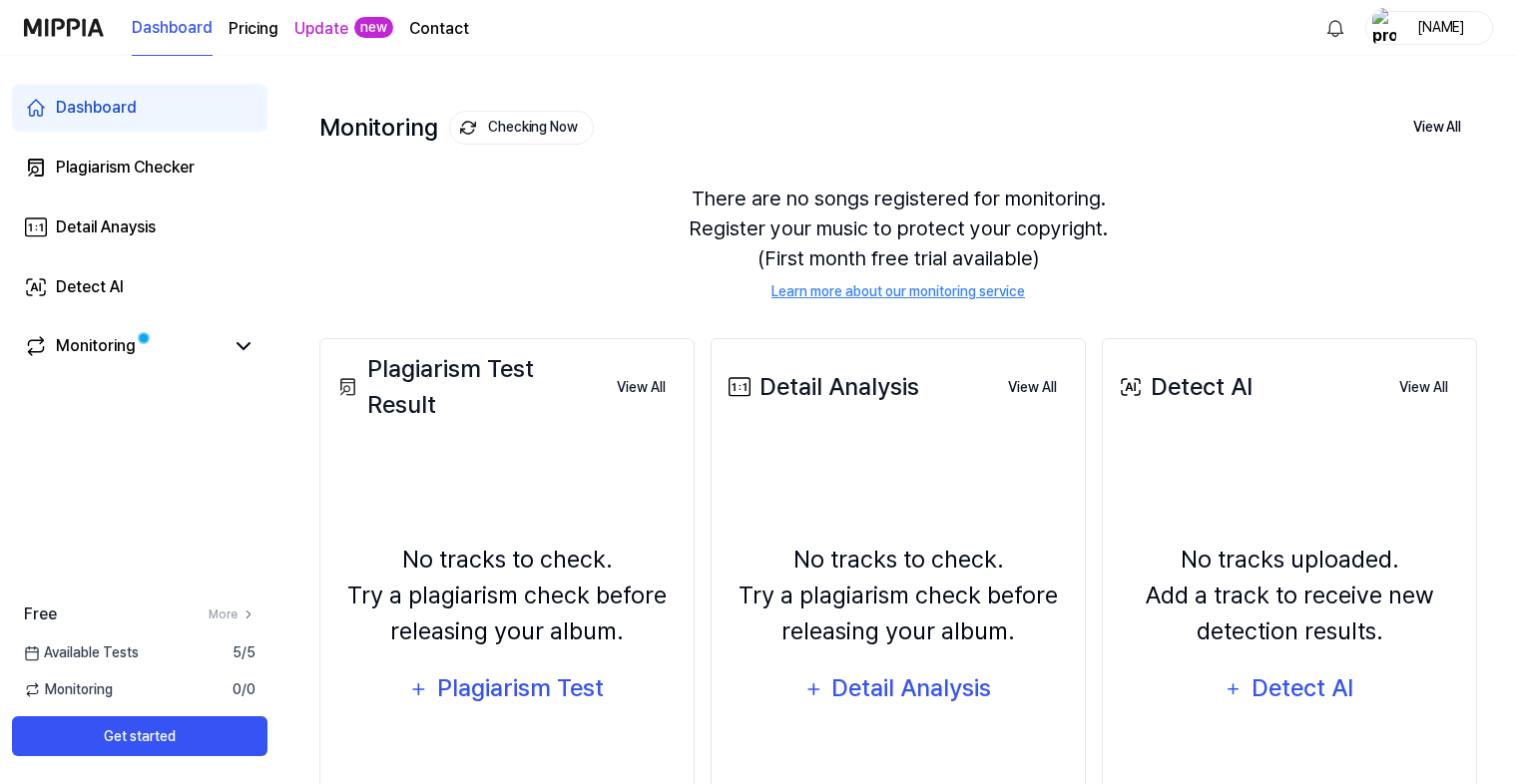scroll, scrollTop: 0, scrollLeft: 0, axis: both 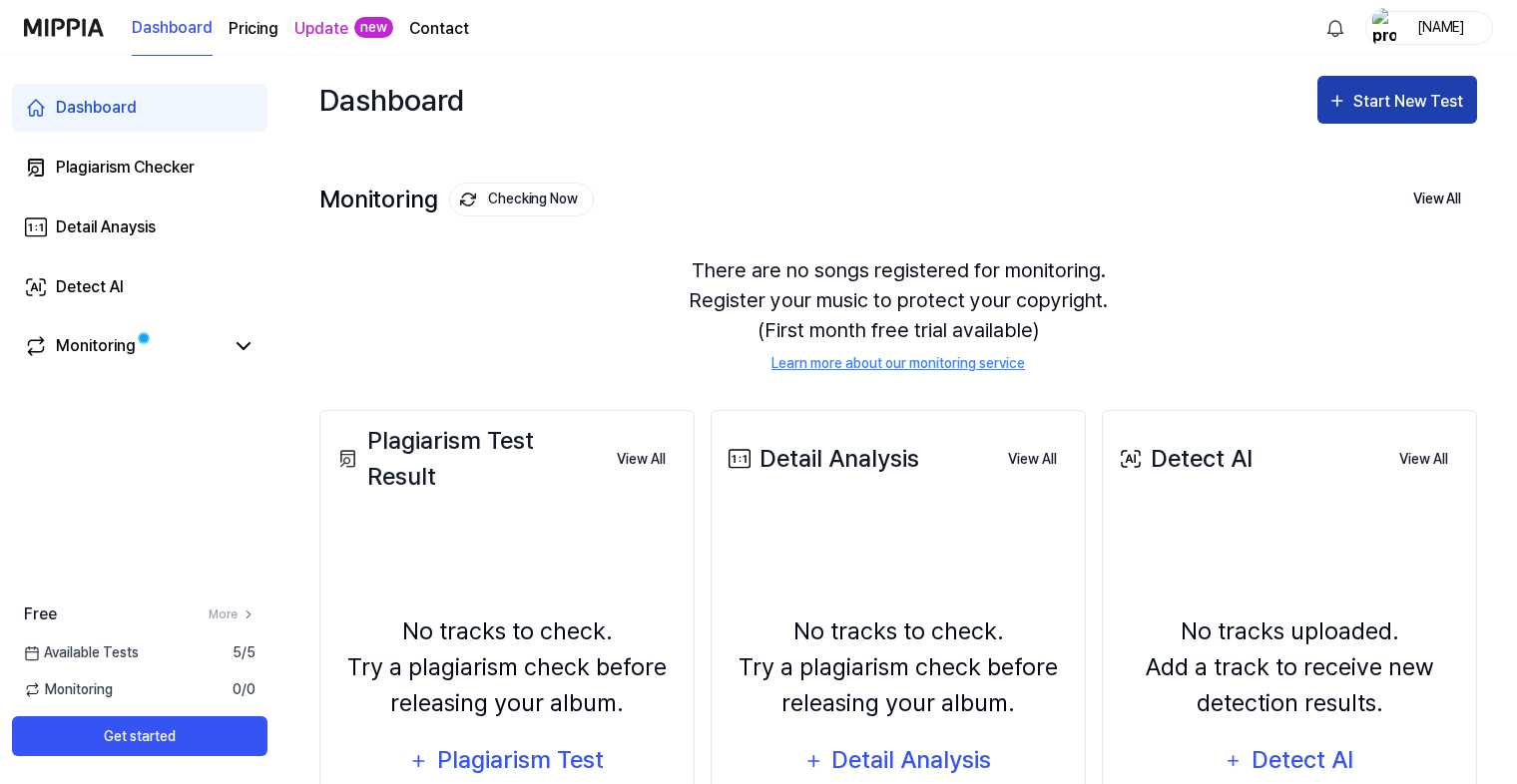 click on "Start New Test" at bounding box center (1397, 100) 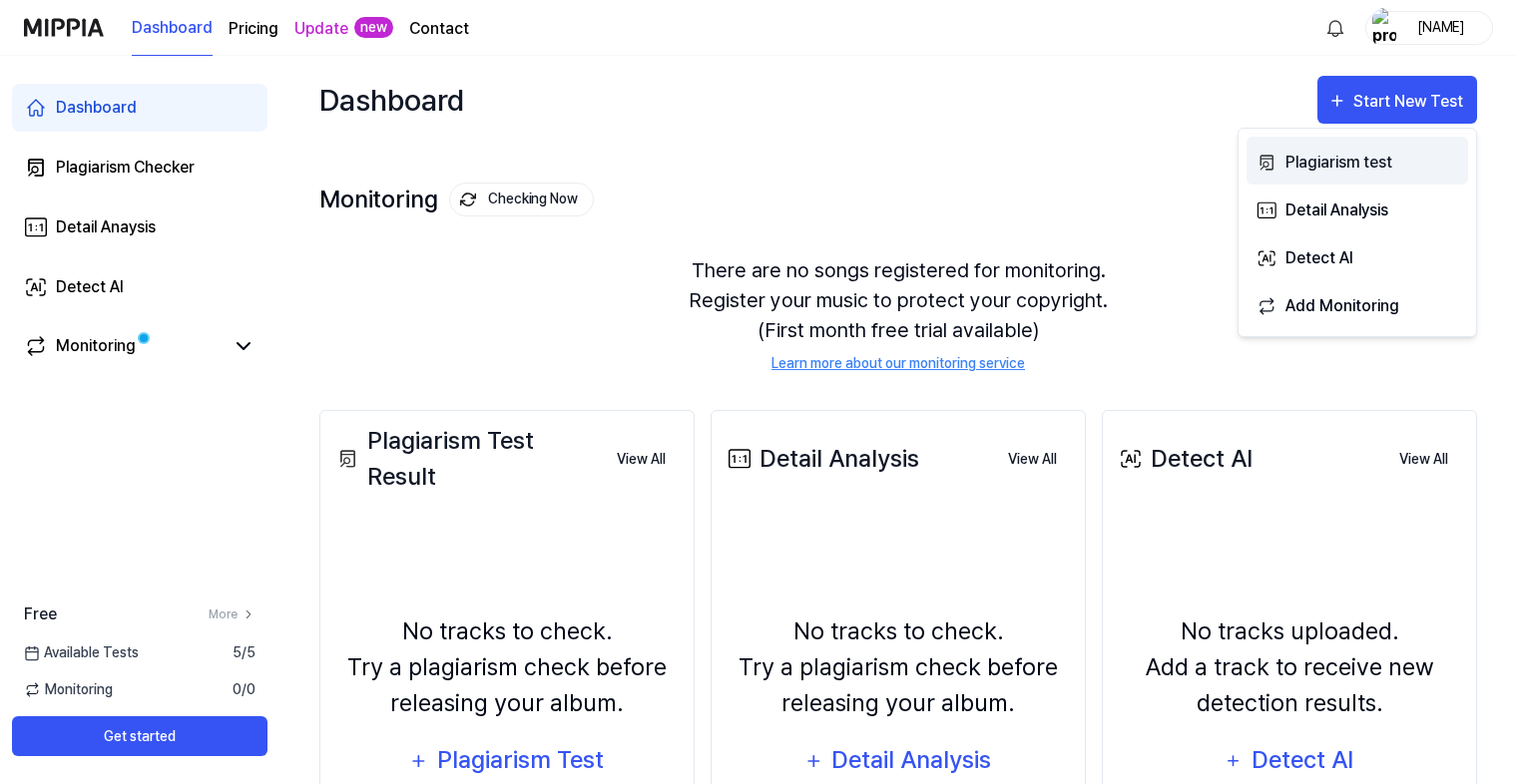 click on "Plagiarism test" at bounding box center [1372, 163] 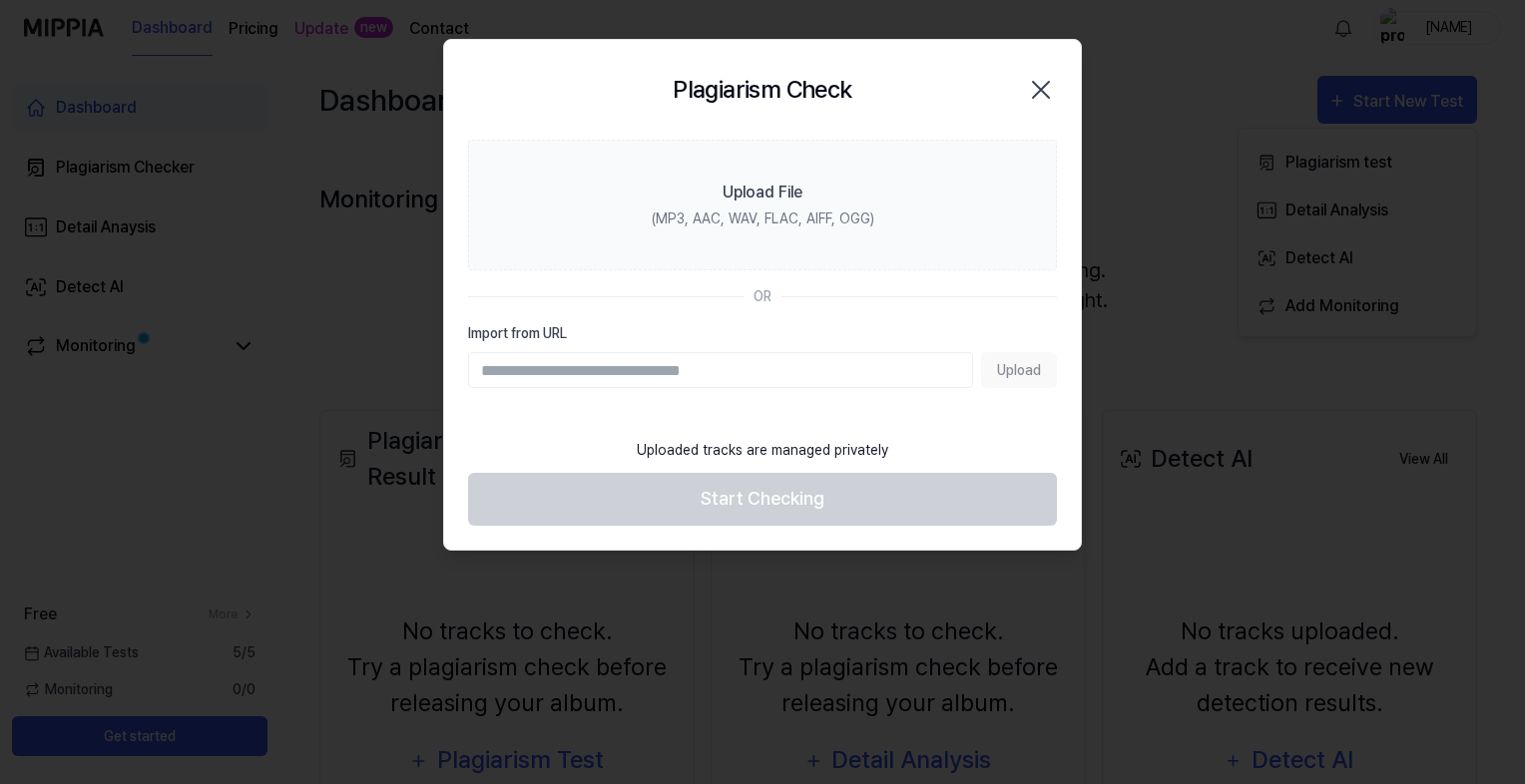 click on "Import from URL" at bounding box center (721, 370) 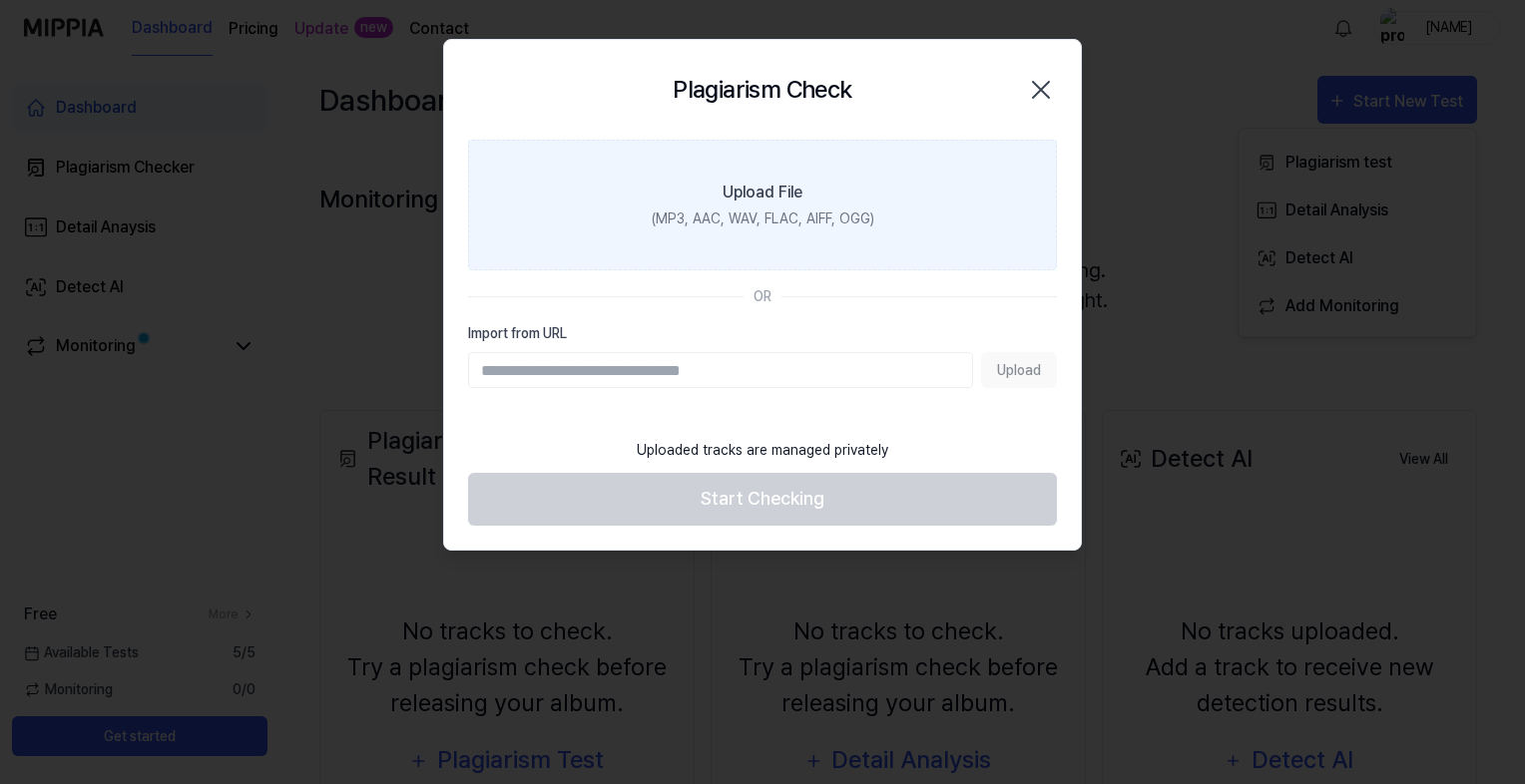 click on "Upload File (MP3, AAC, WAV, FLAC, AIFF, OGG)" at bounding box center [762, 204] 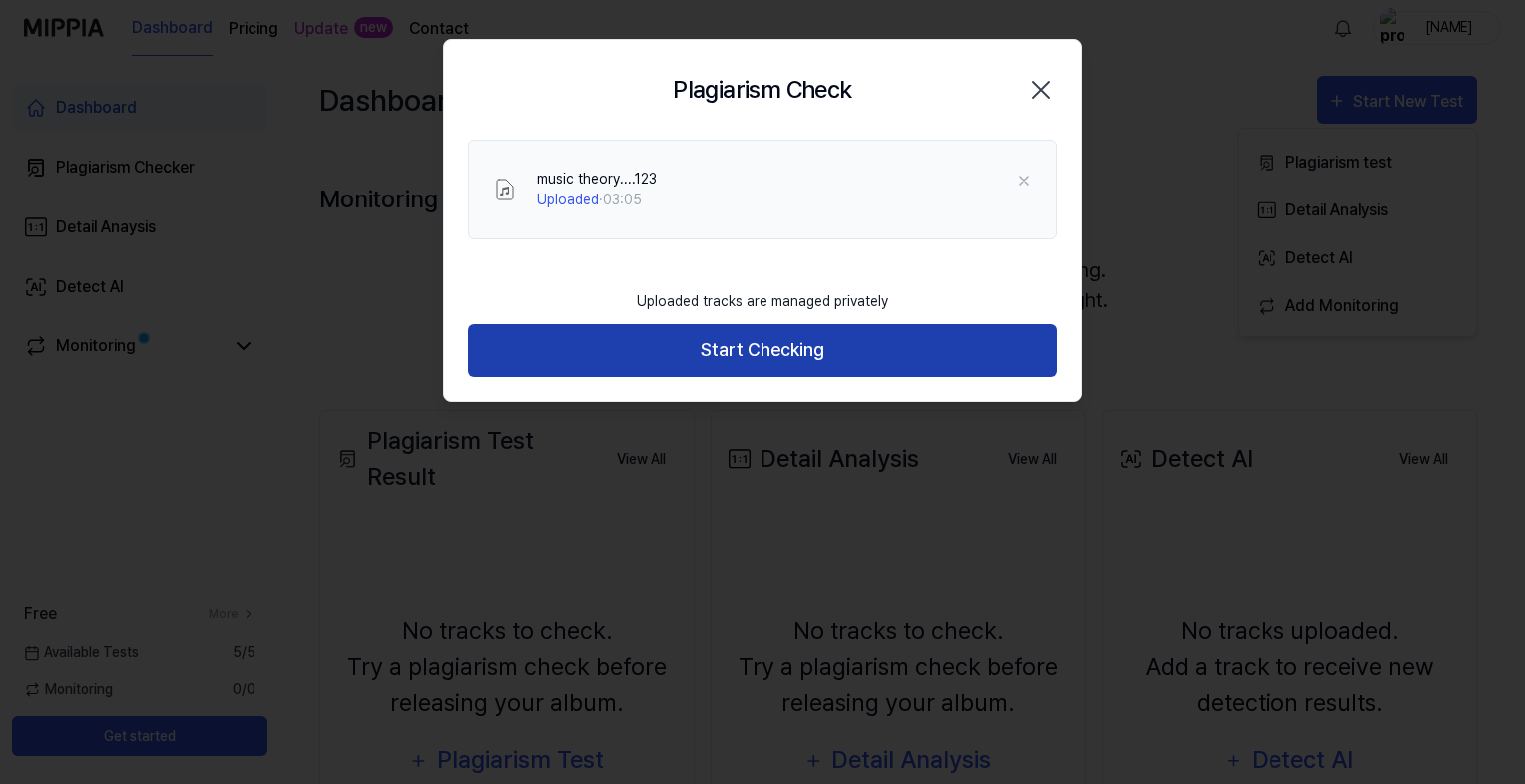 click on "Start Checking" at bounding box center (762, 350) 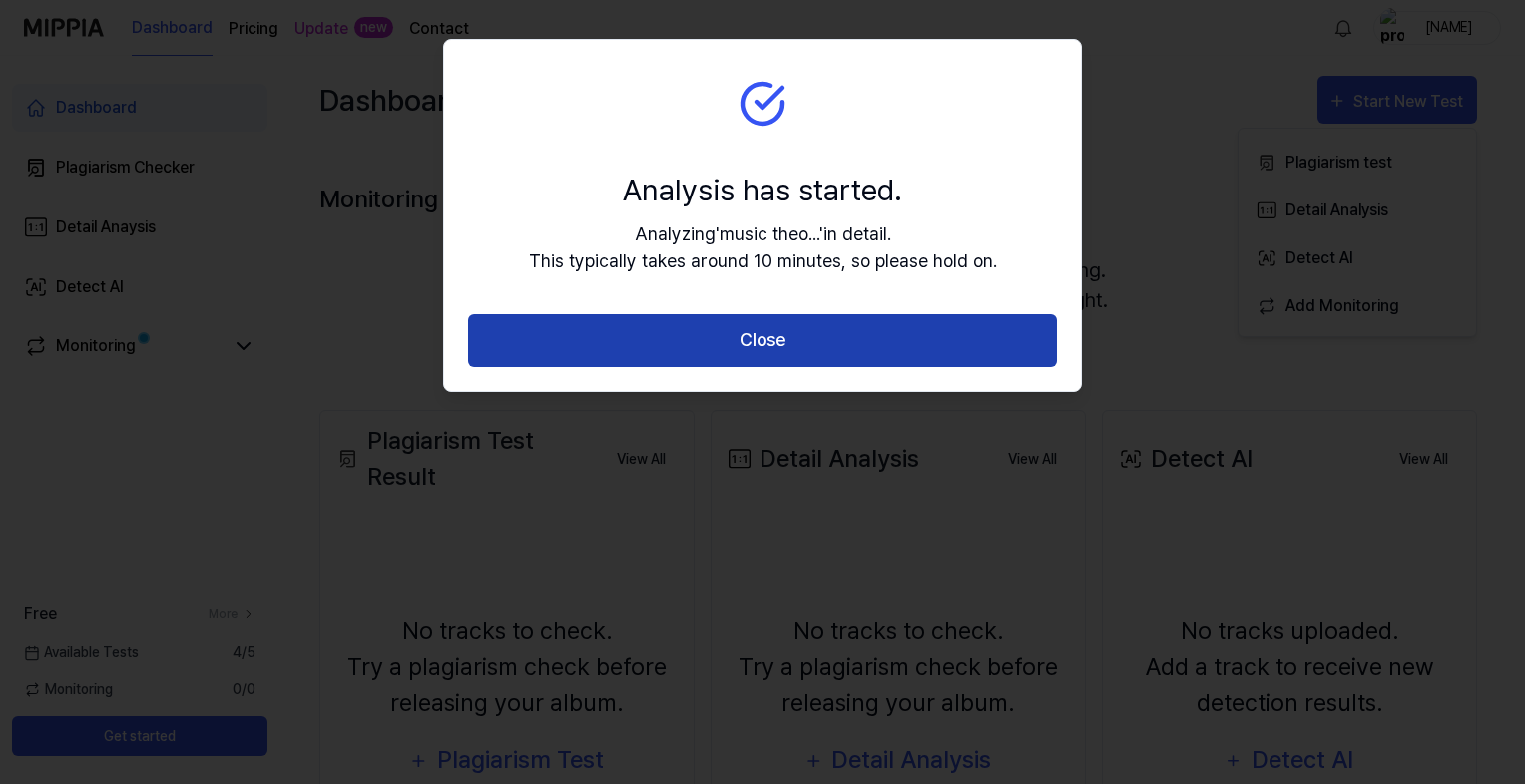 click on "Close" at bounding box center [762, 340] 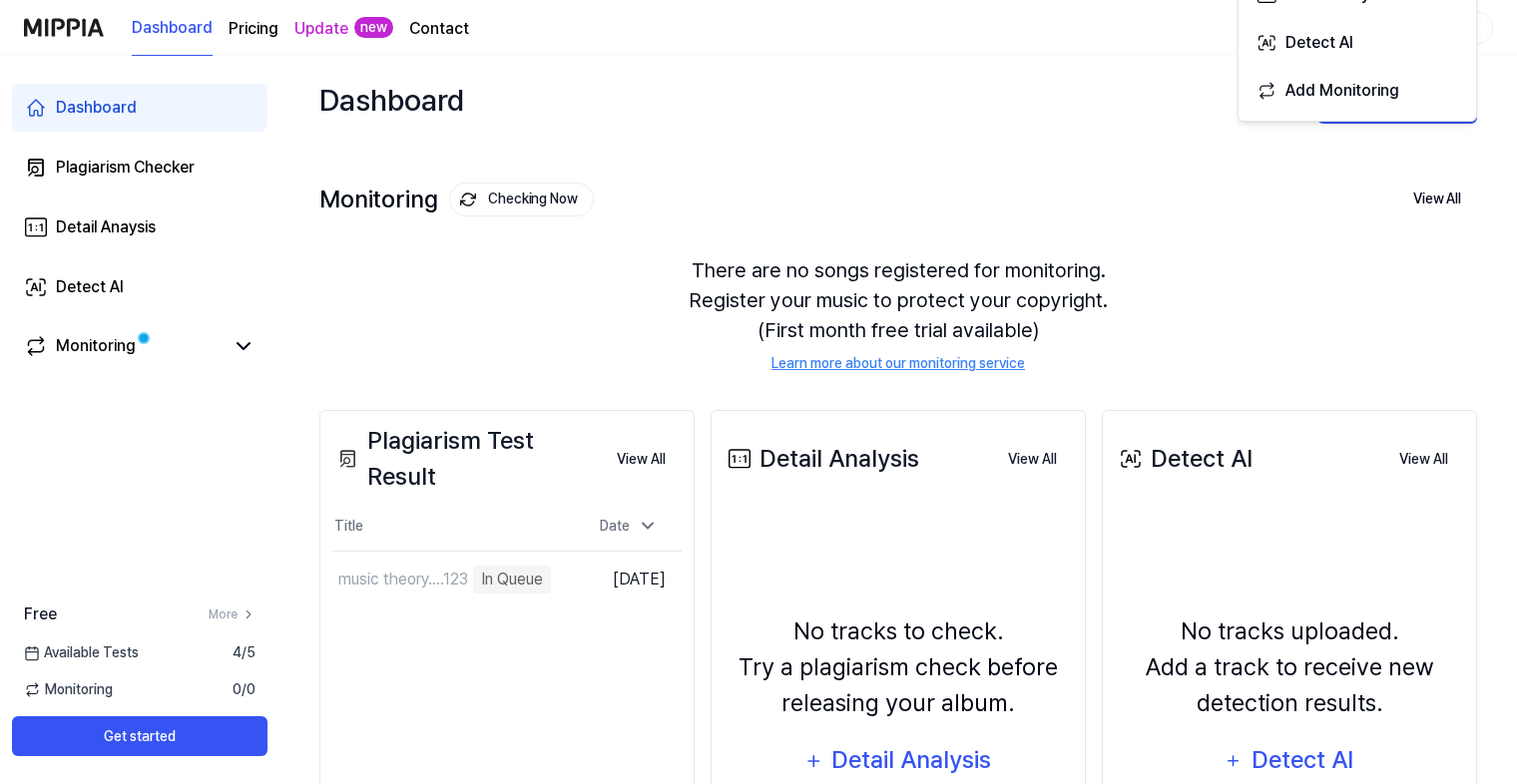 scroll, scrollTop: 215, scrollLeft: 0, axis: vertical 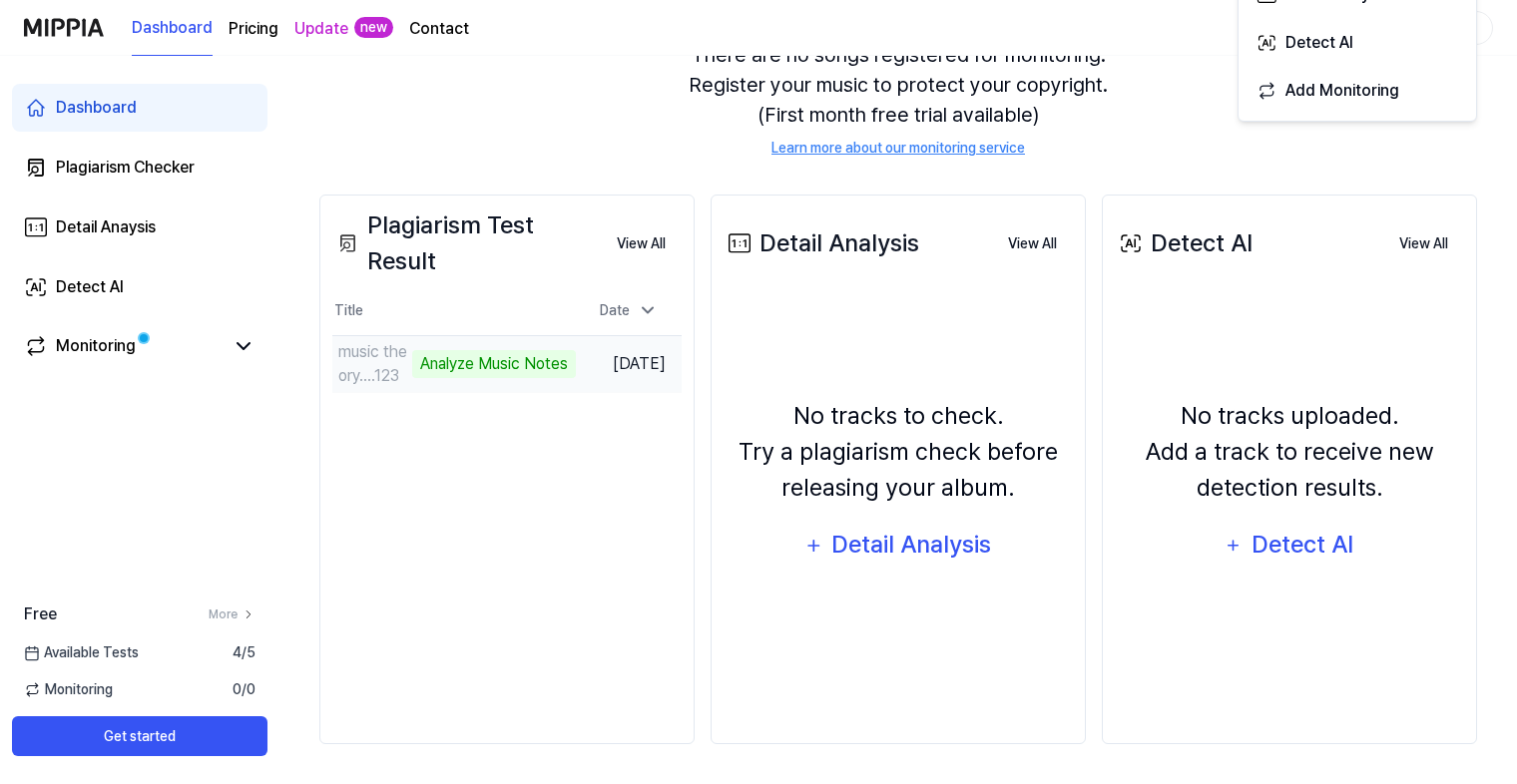 click on "Analyze Music Notes" at bounding box center [494, 364] 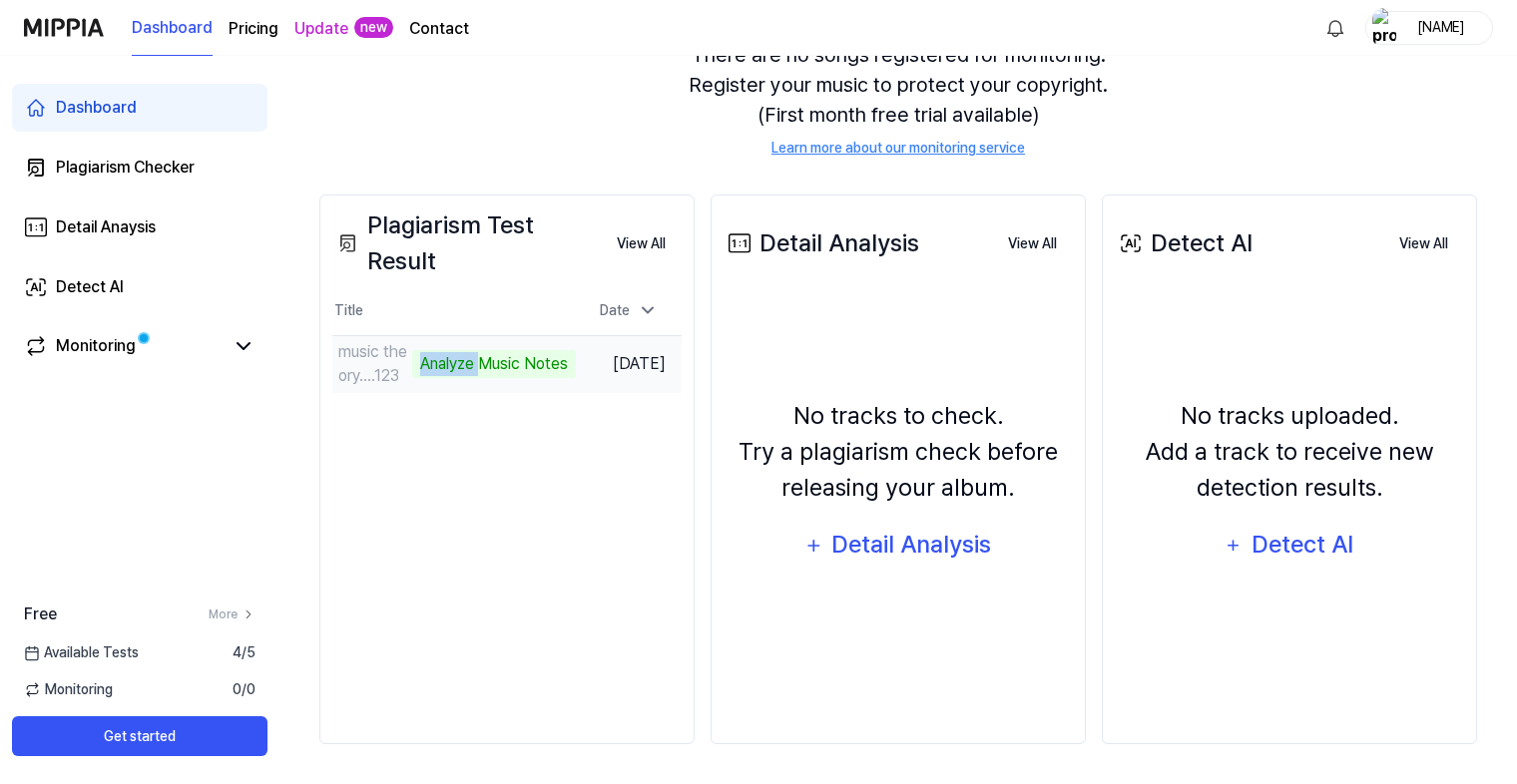 click on "Analyze Music Notes" at bounding box center (494, 364) 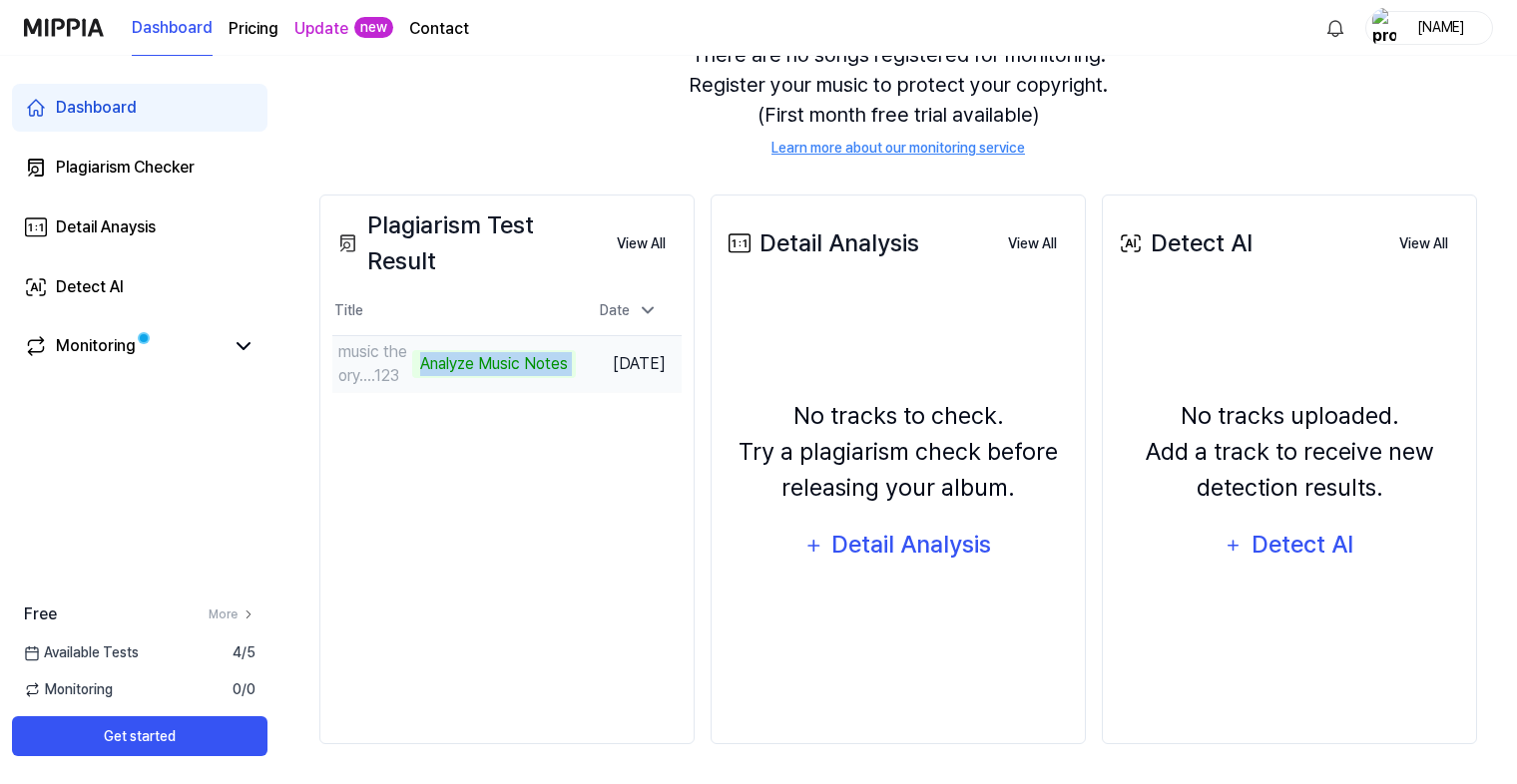 click on "Analyze Music Notes" at bounding box center [494, 364] 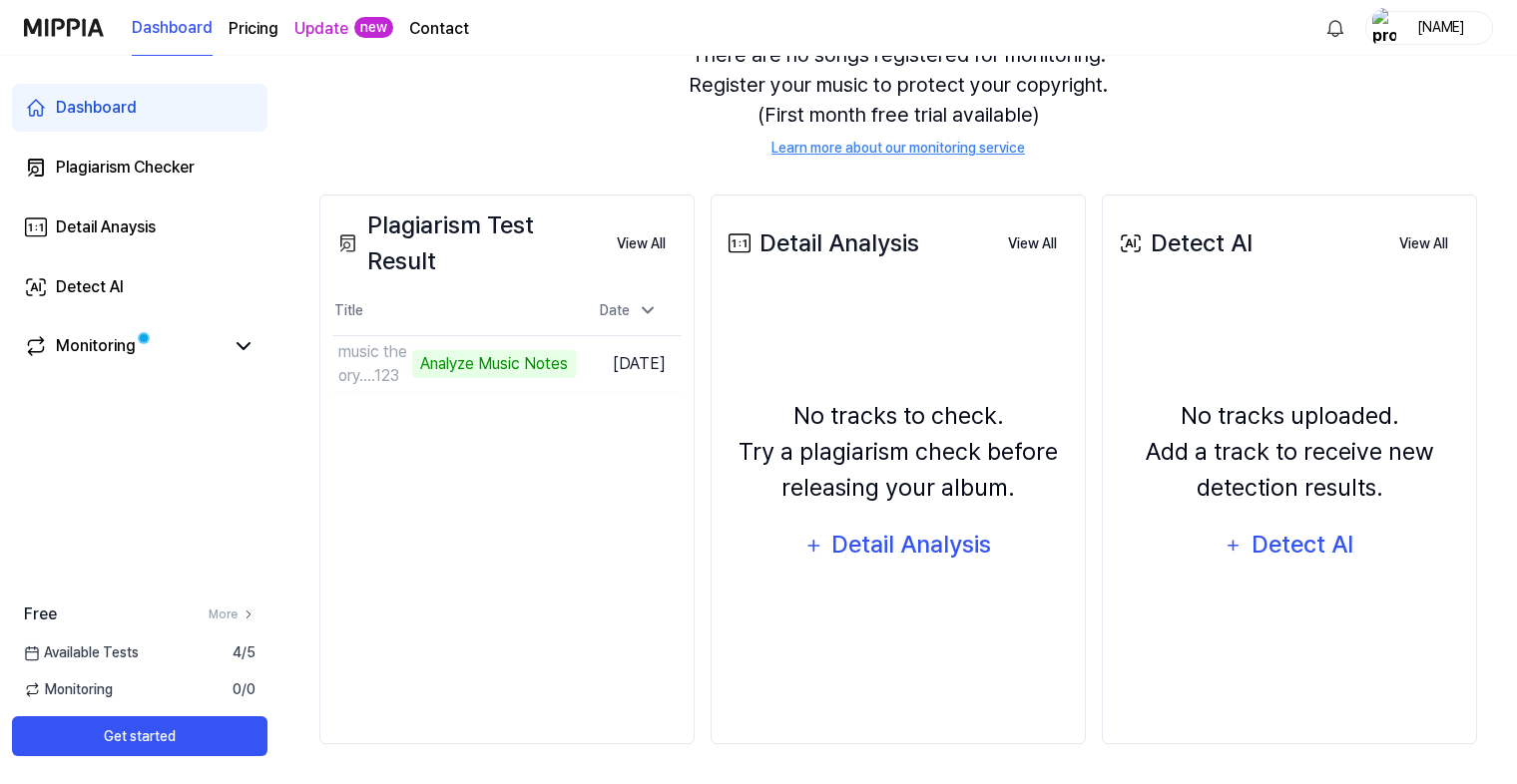 click on "Comp Section 02:00-02:08" at bounding box center (507, 469) 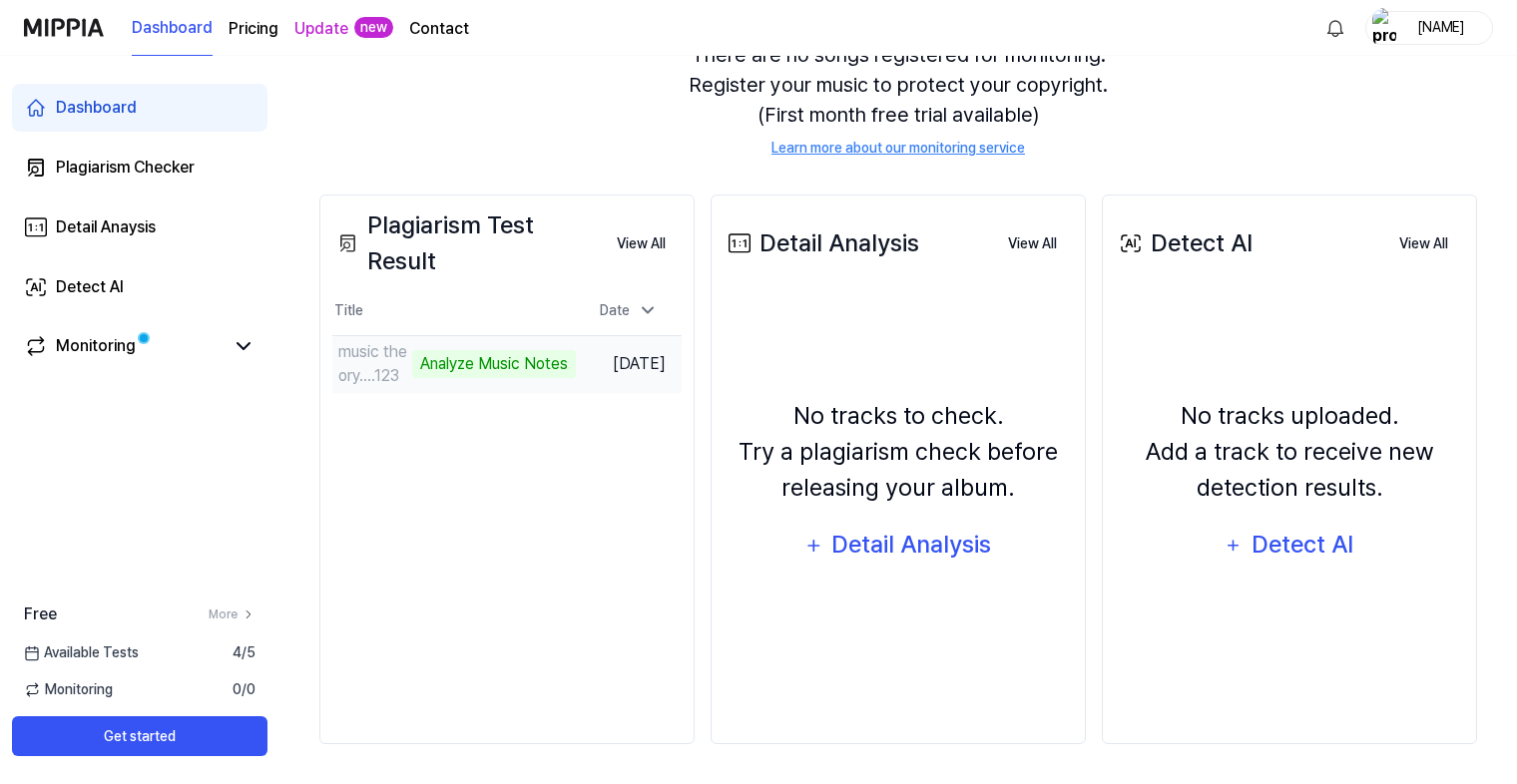 click on "music theory....123" at bounding box center [372, 364] 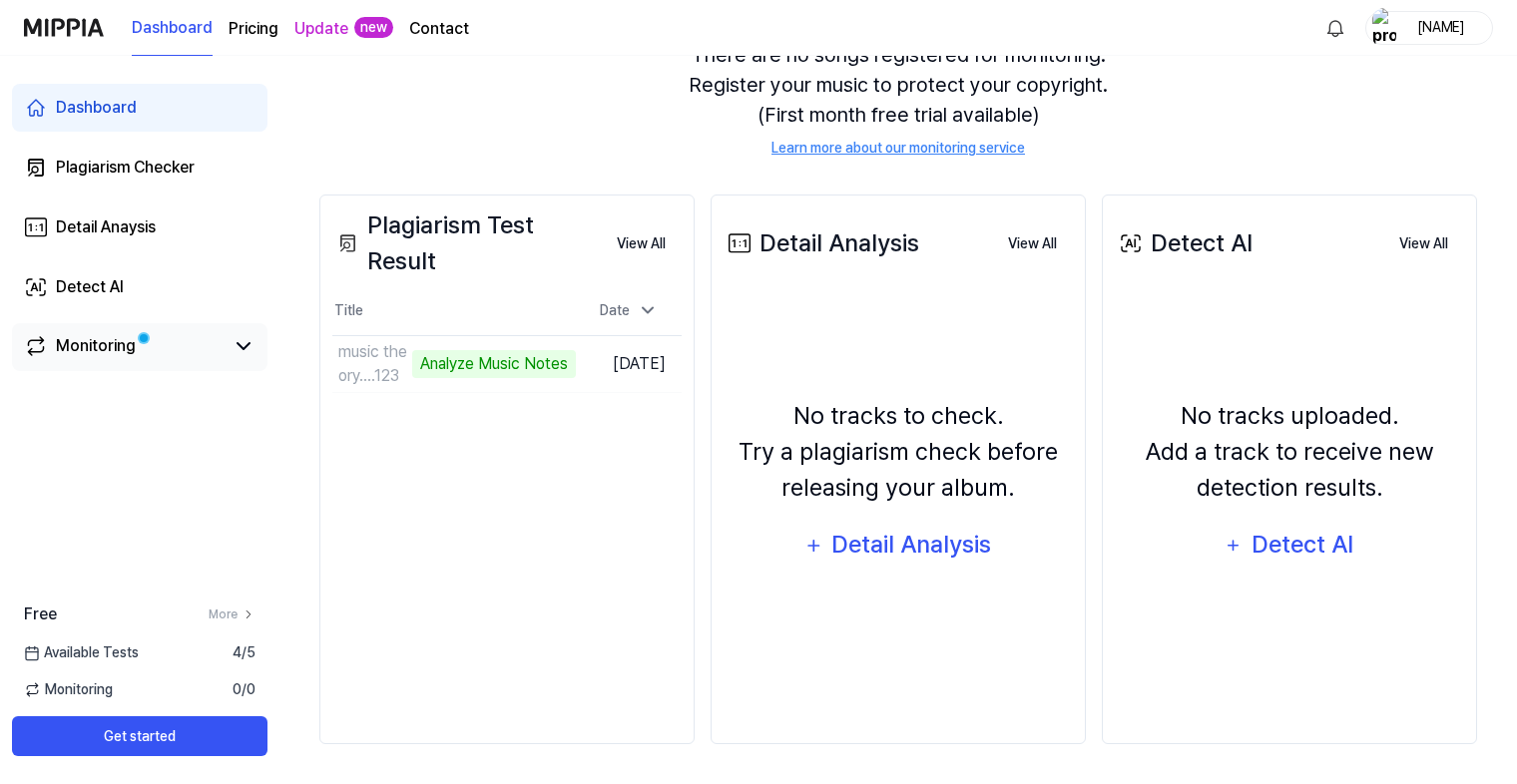 click on "Monitoring" at bounding box center (140, 347) 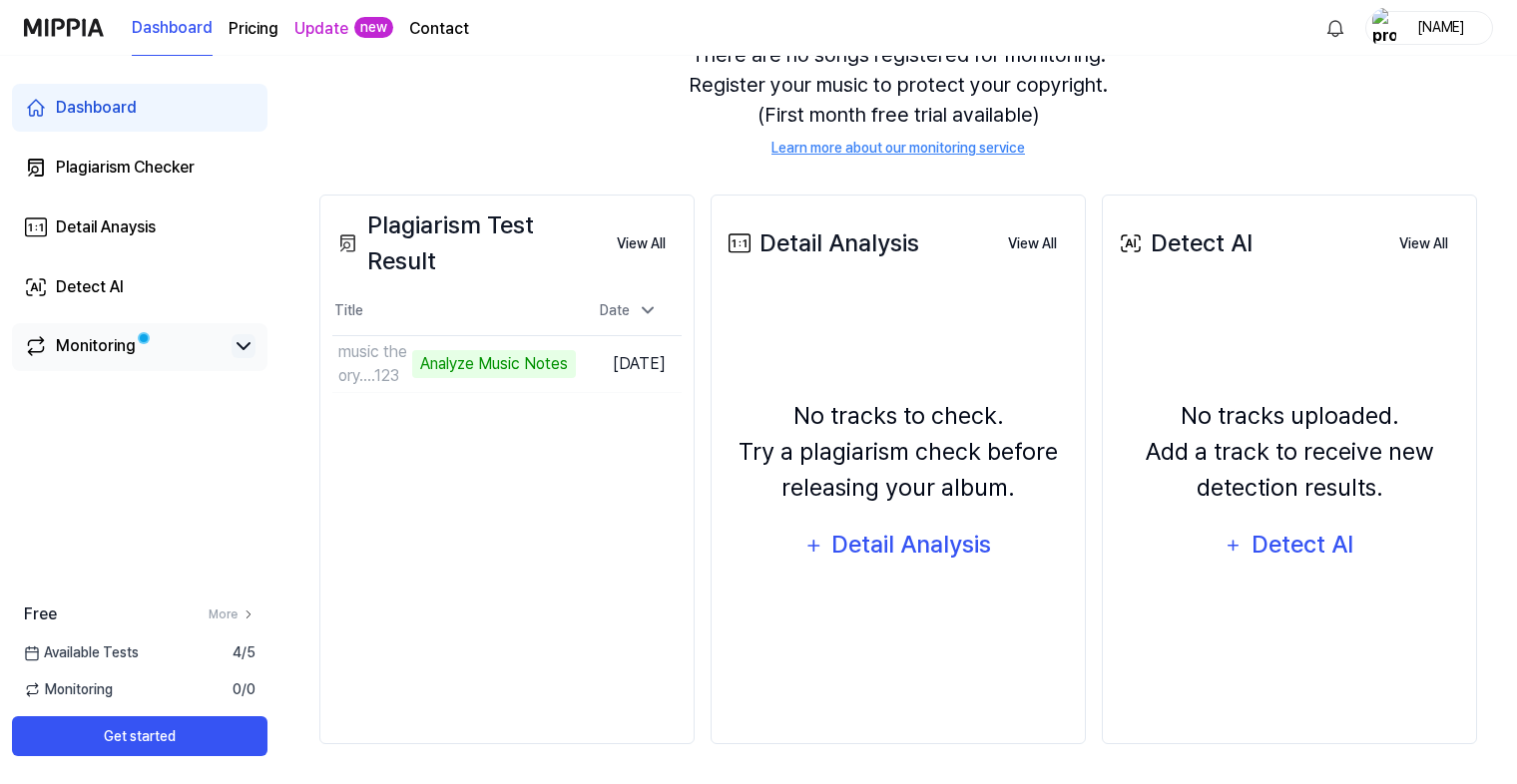 click 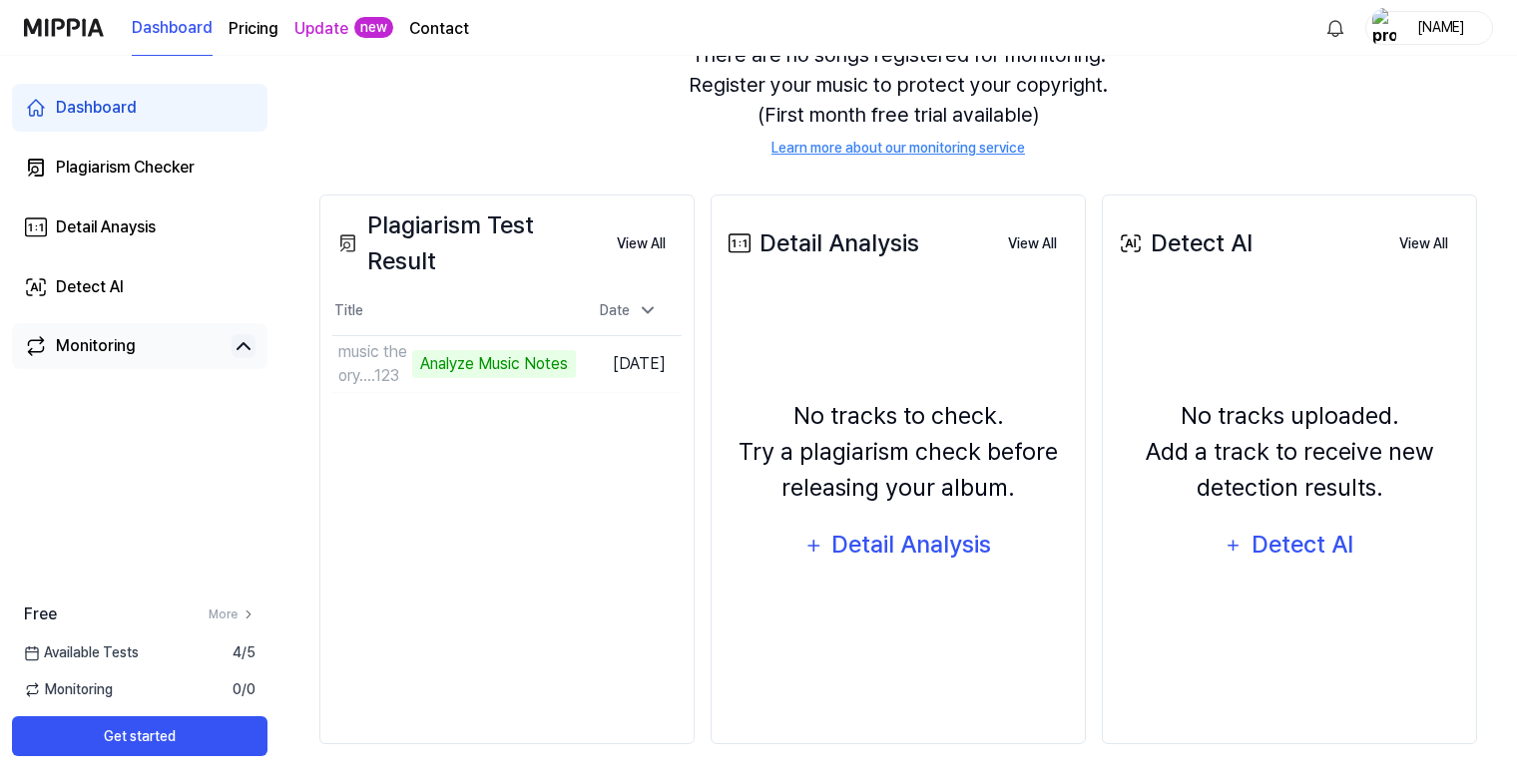 click 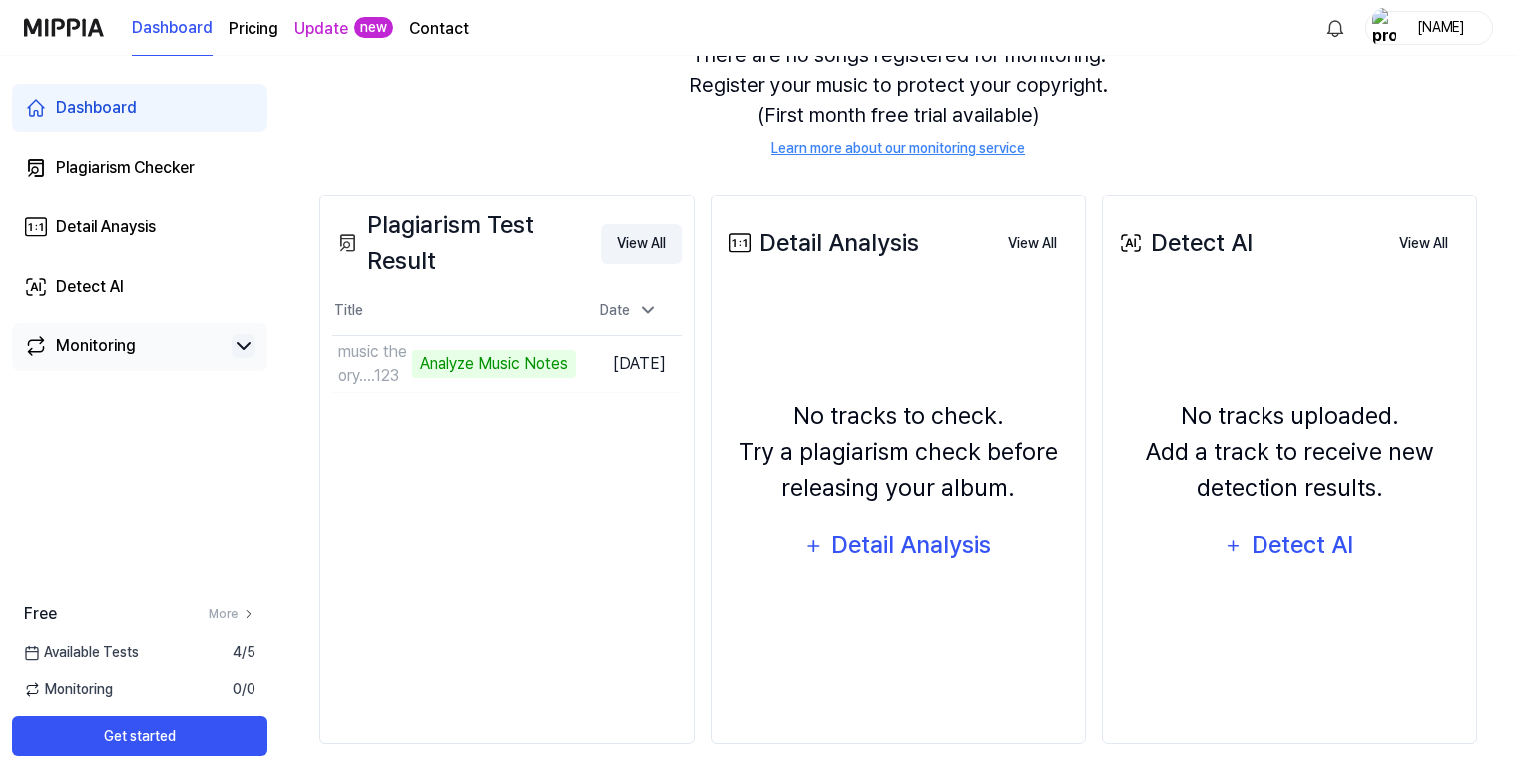 click on "View All" at bounding box center [641, 244] 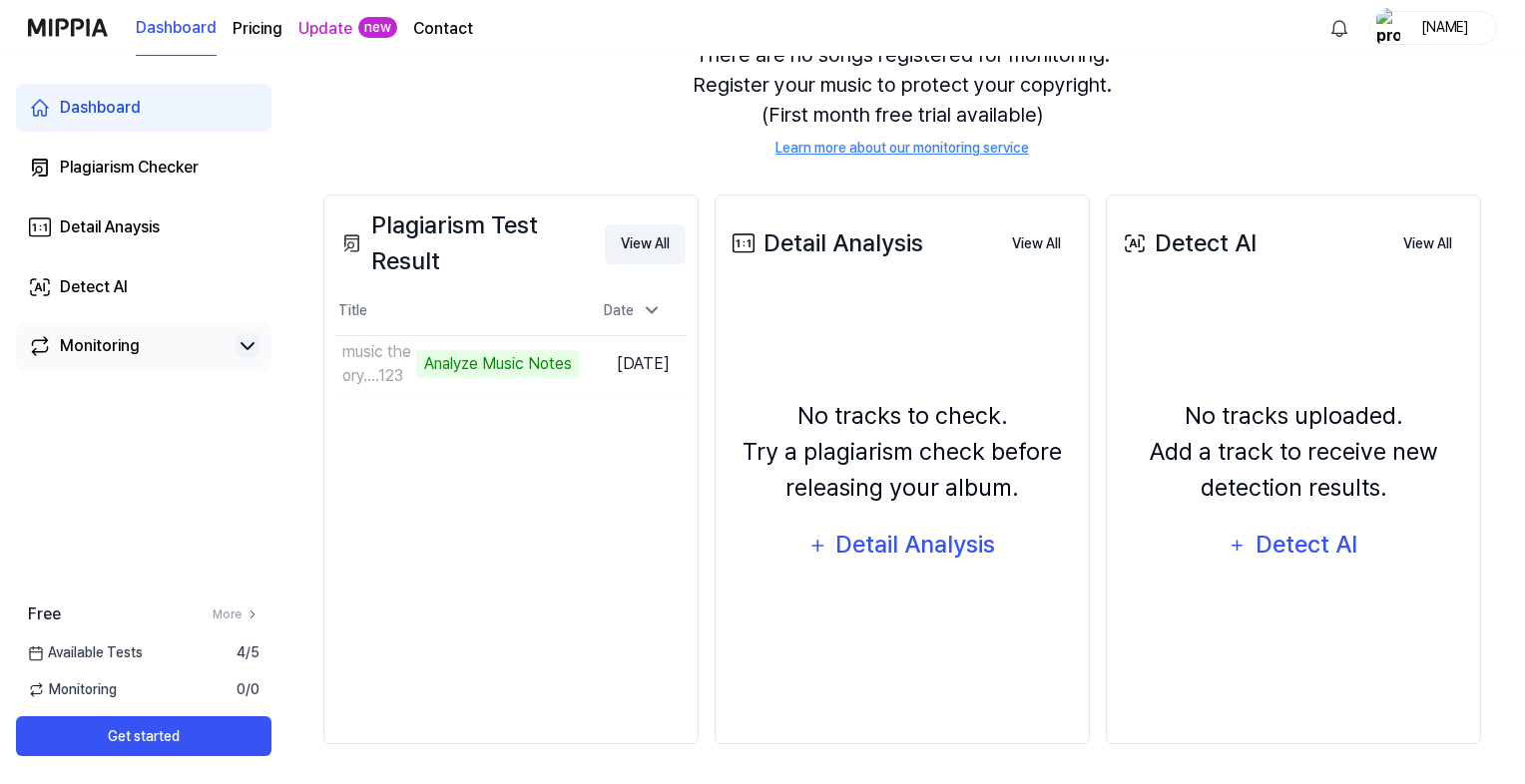 scroll, scrollTop: 0, scrollLeft: 0, axis: both 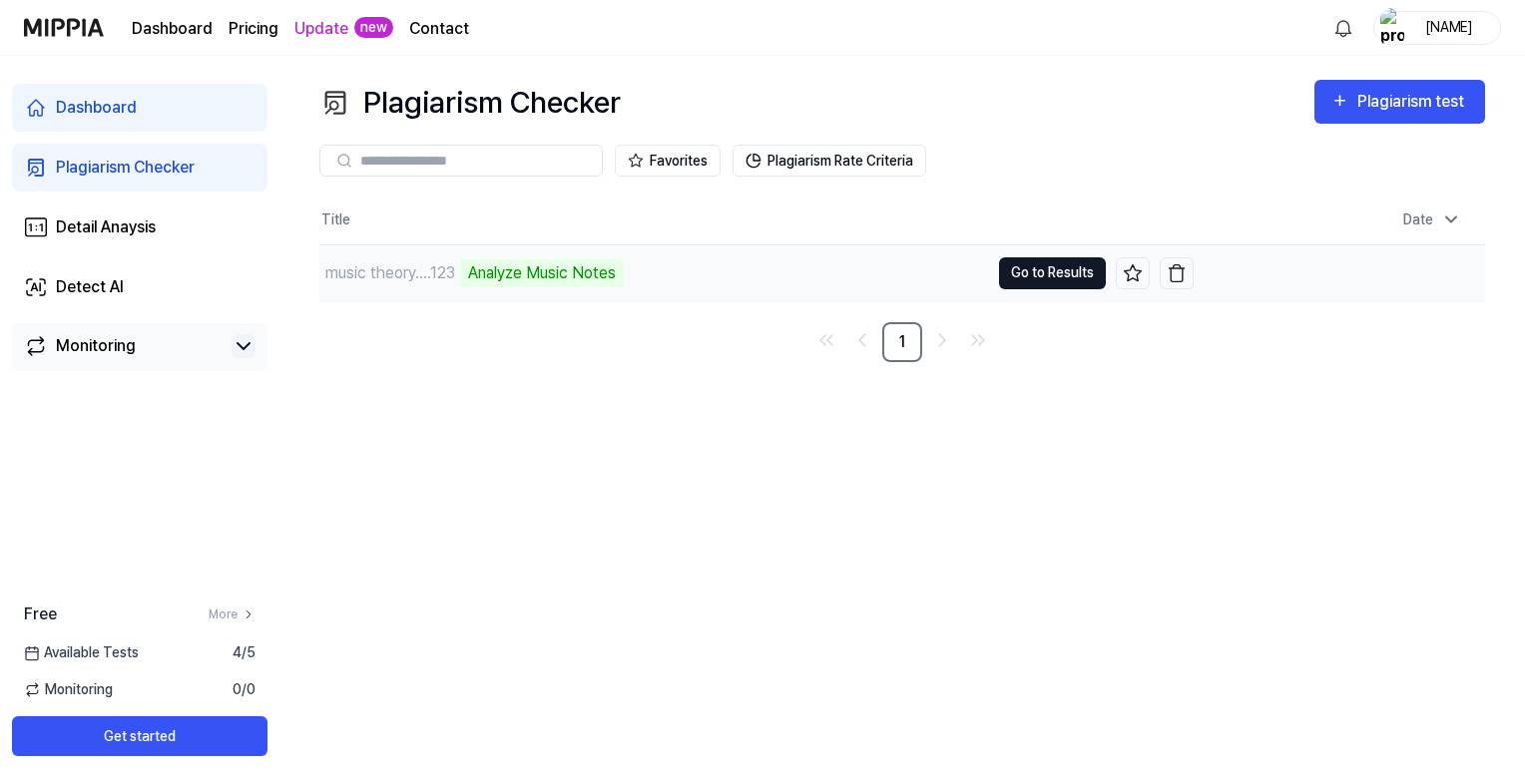 click on "Go to Results" at bounding box center (1052, 273) 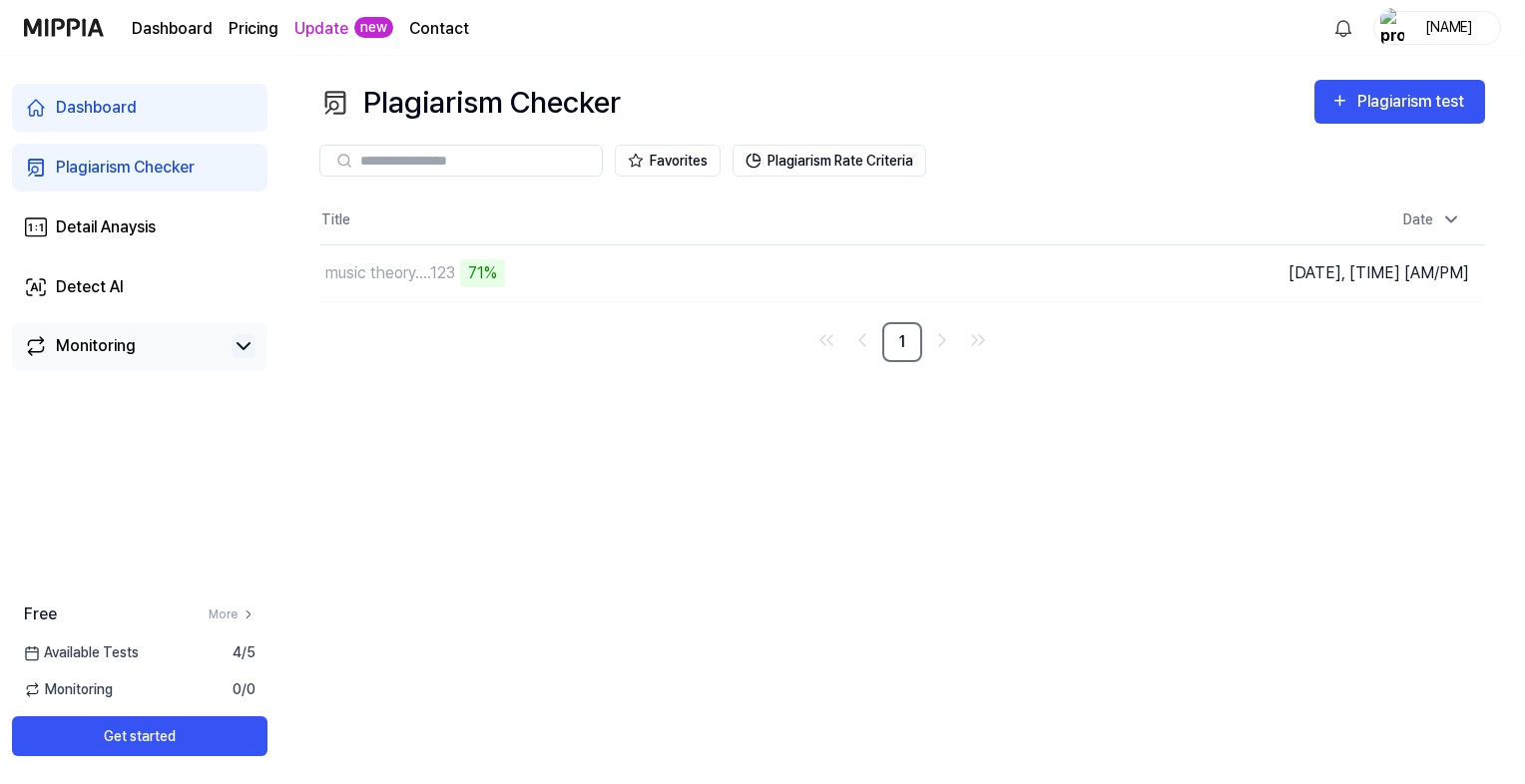drag, startPoint x: 1018, startPoint y: 541, endPoint x: 1045, endPoint y: 437, distance: 107.44766 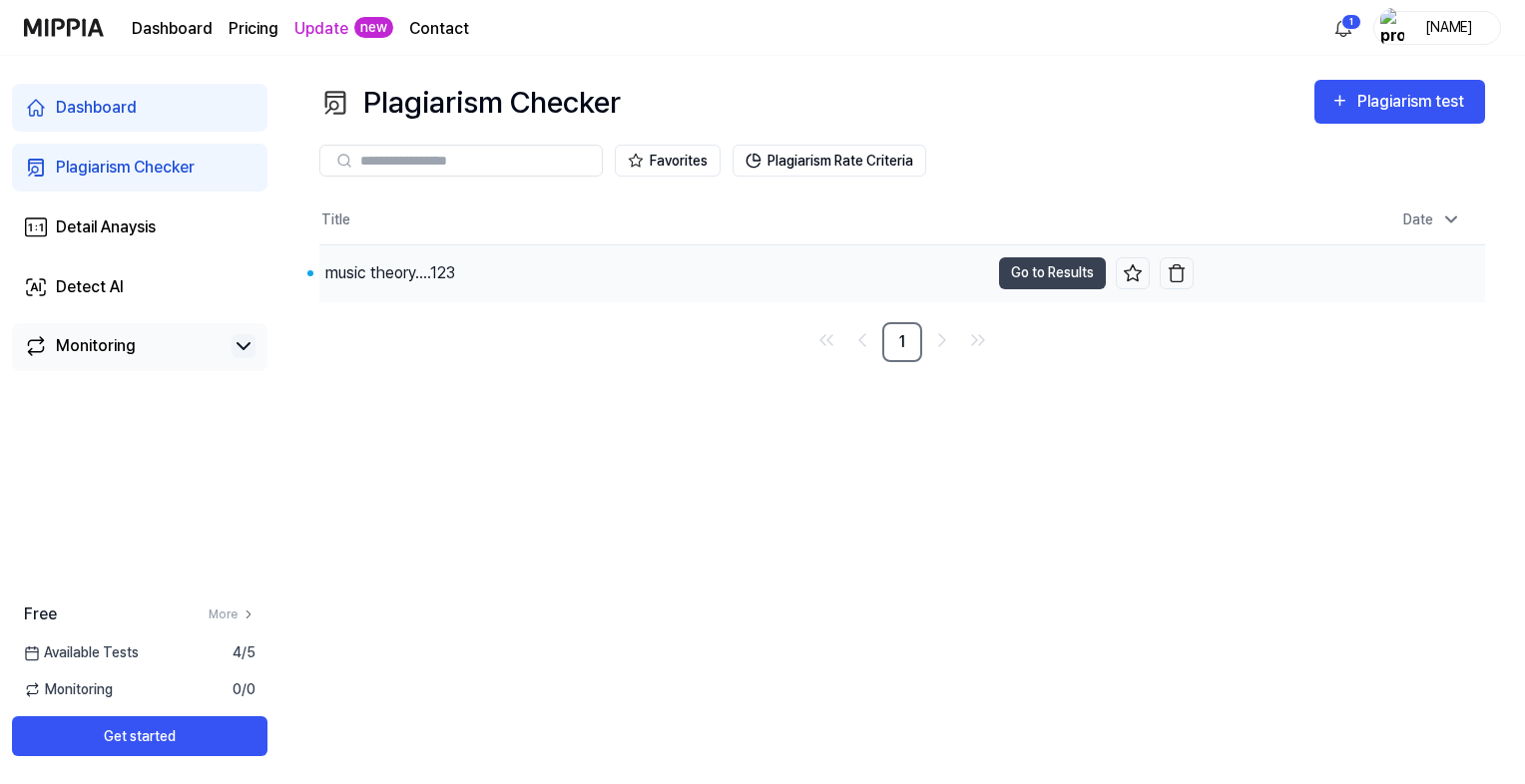 click on "music theory....123" at bounding box center (390, 273) 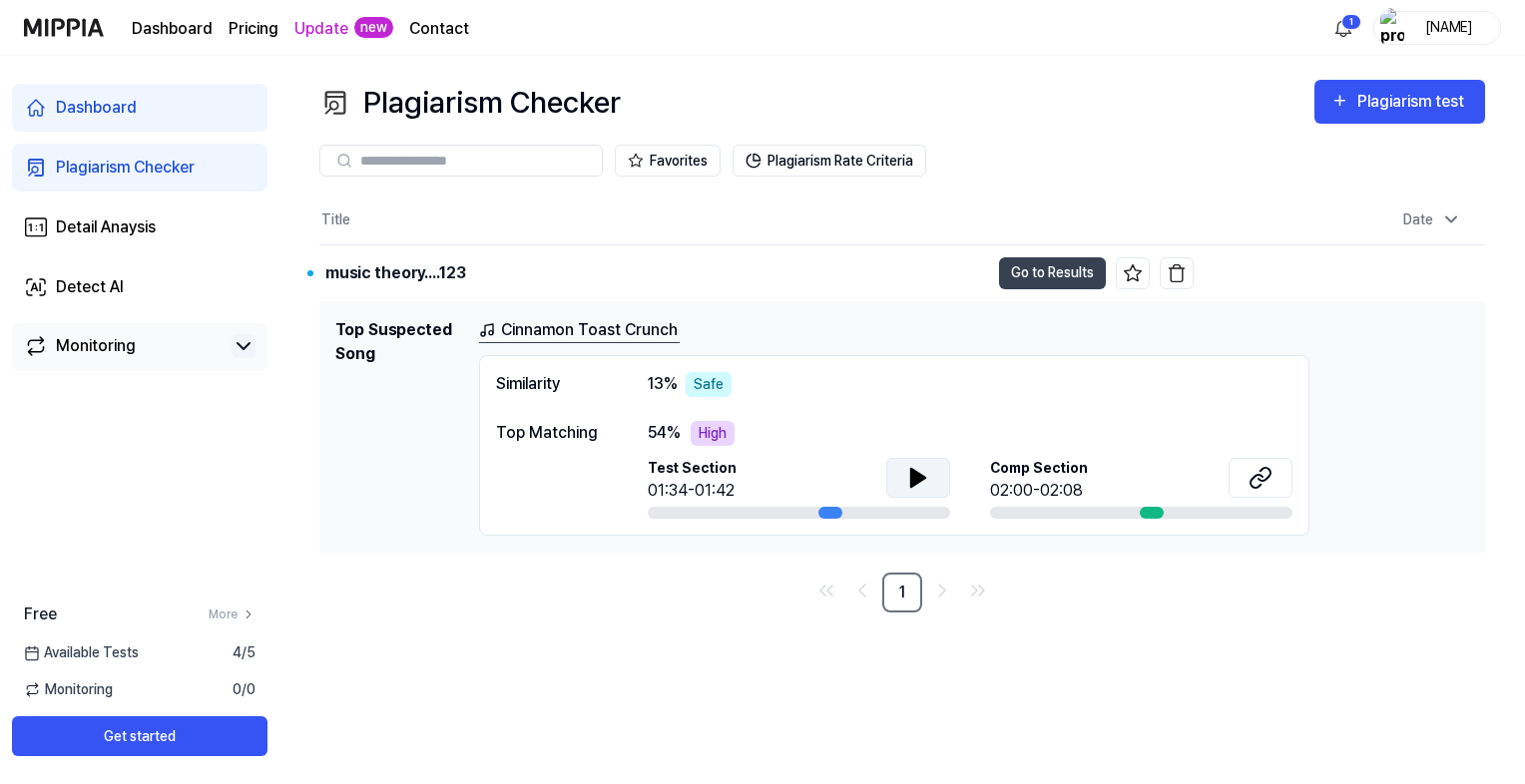 click 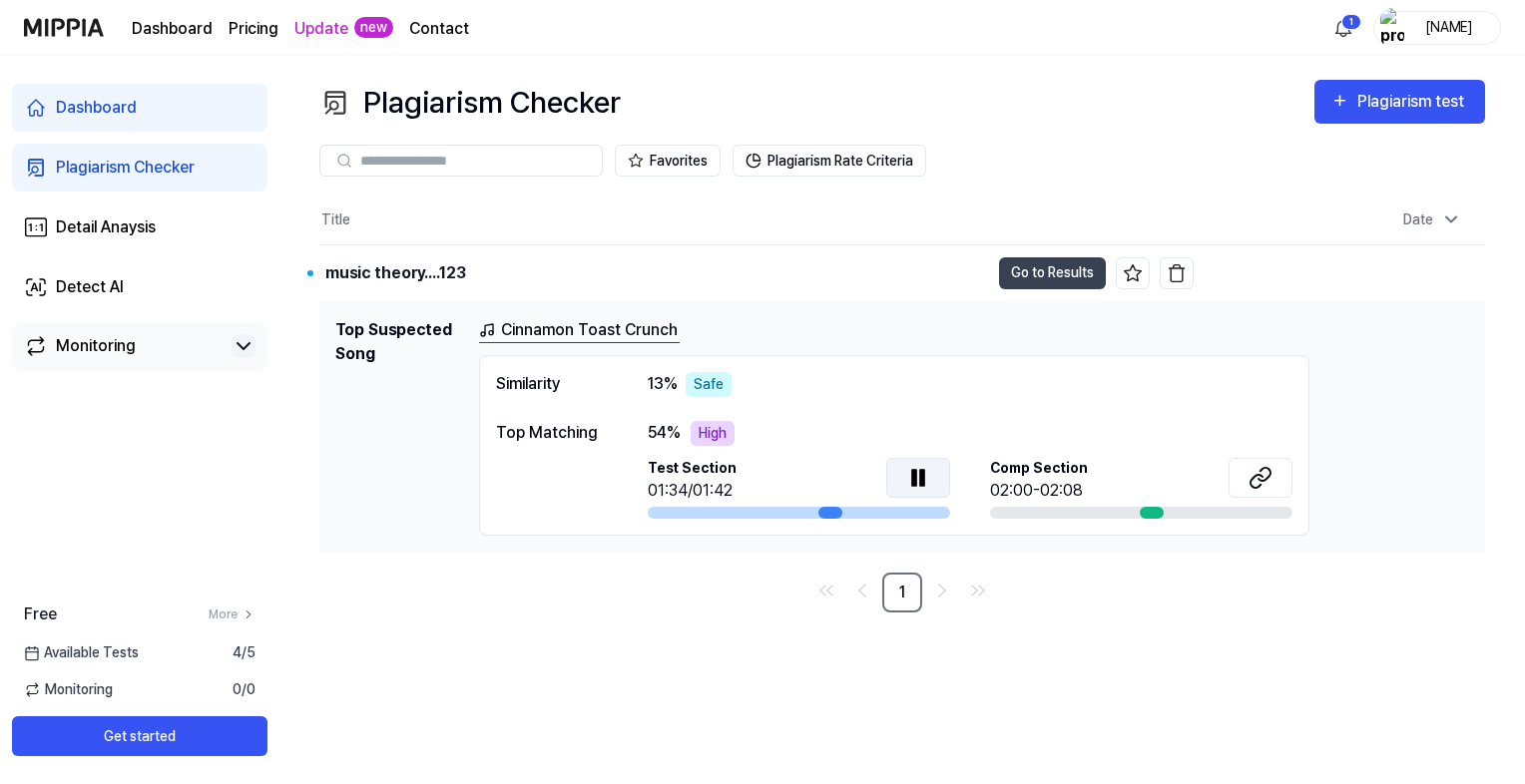 click 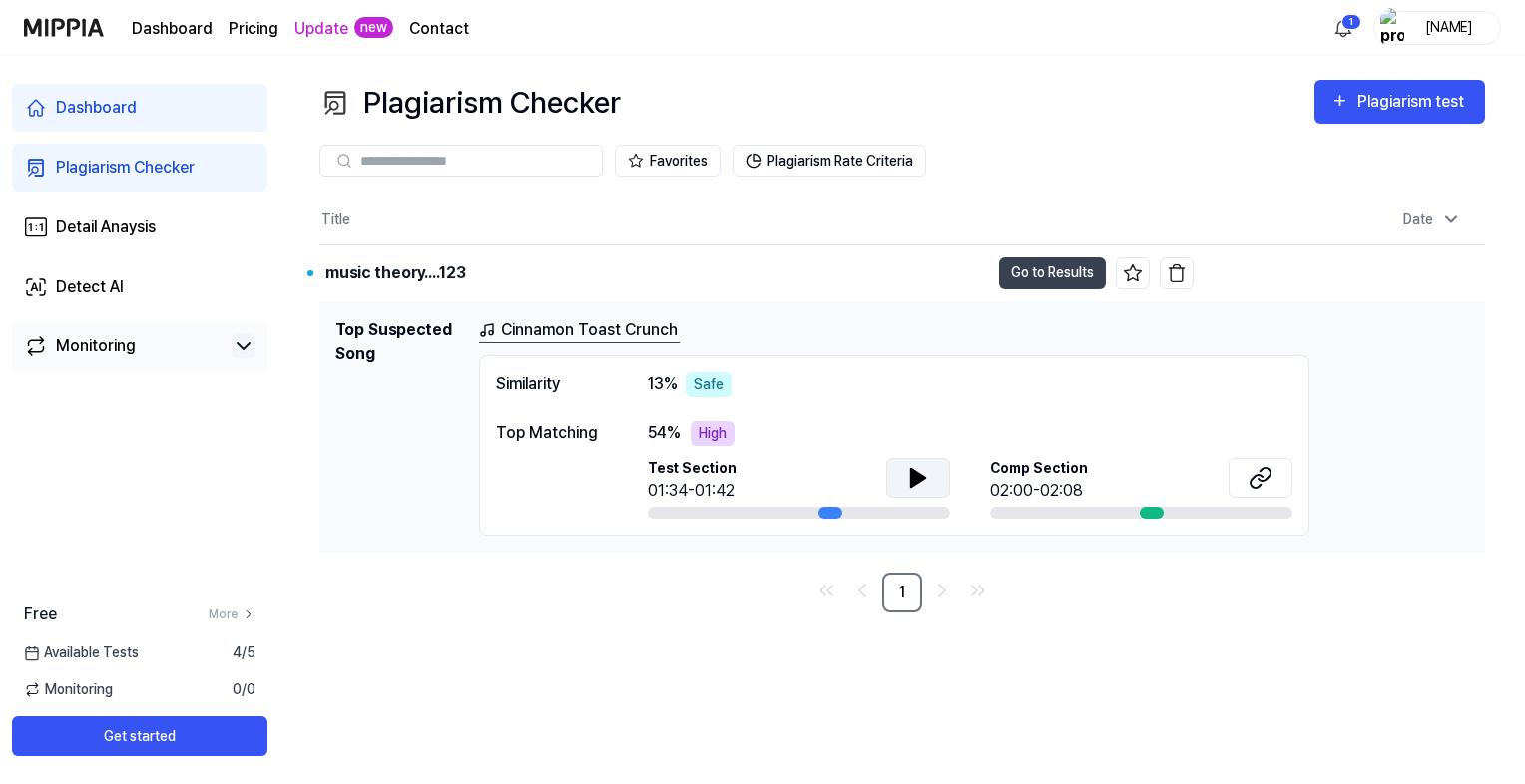 click on "Comp Section 02:00-02:08" at bounding box center [1141, 480] 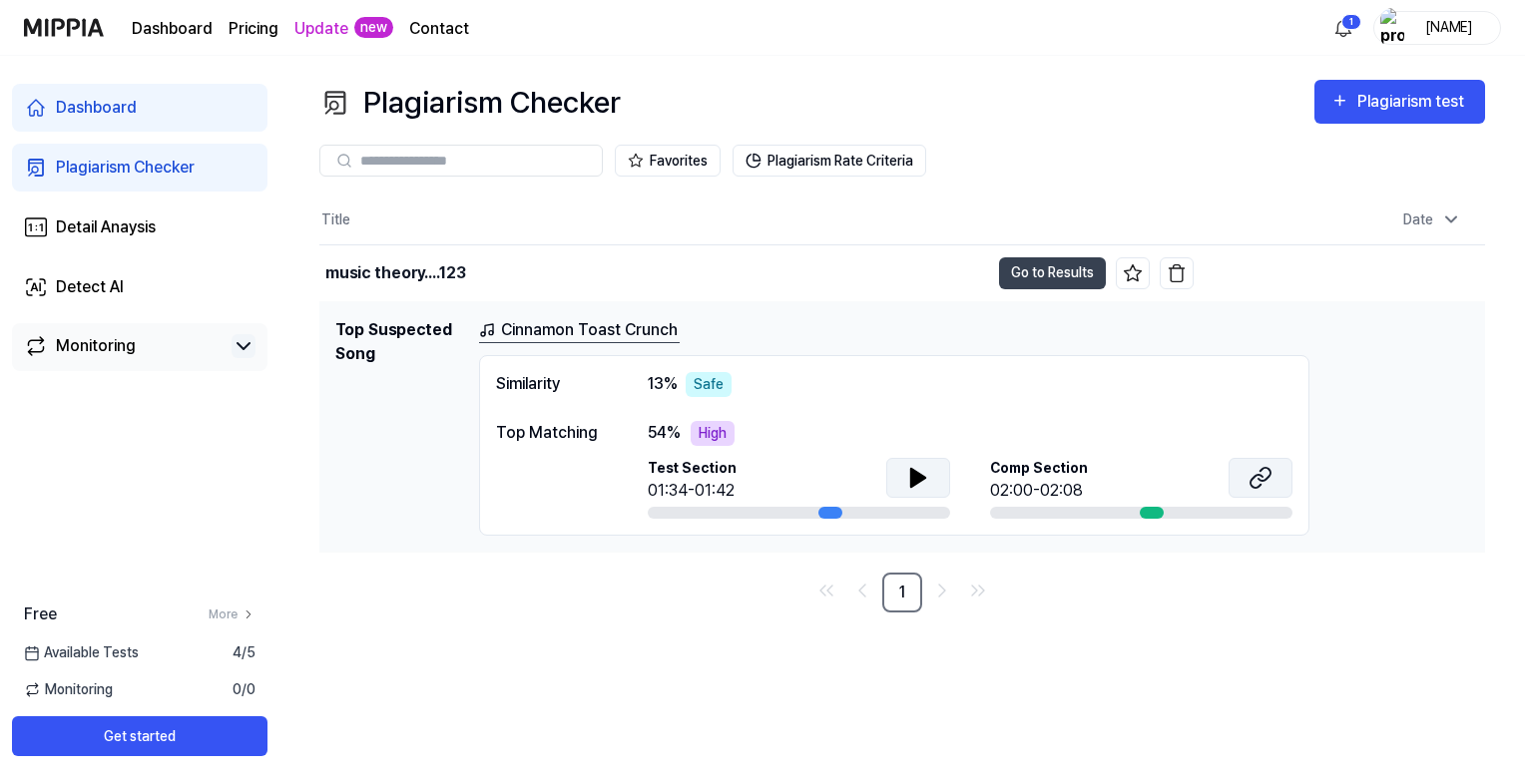 click at bounding box center (1261, 478) 